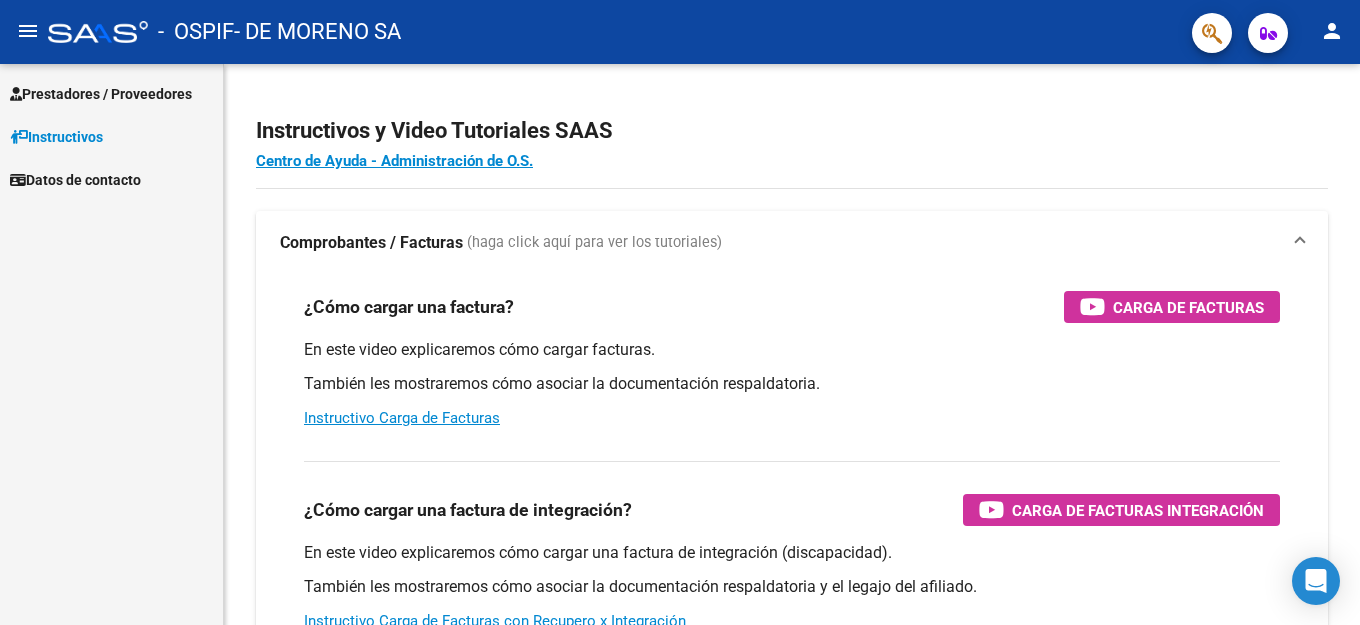 scroll, scrollTop: 0, scrollLeft: 0, axis: both 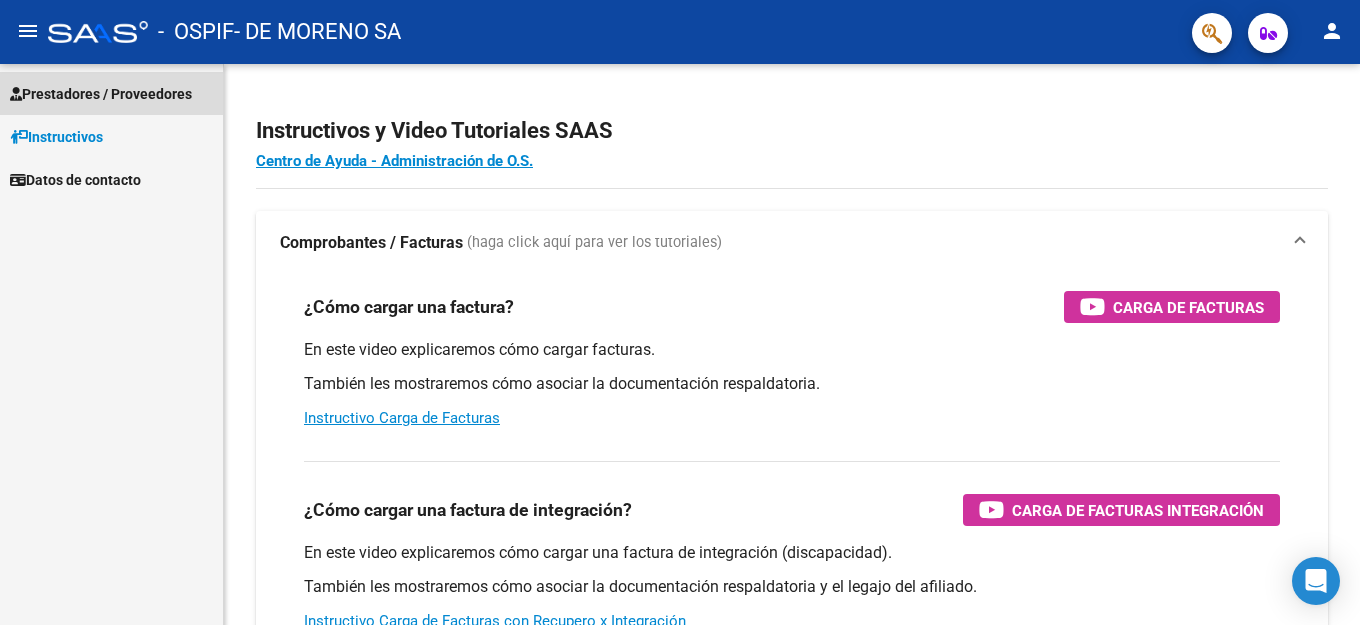 click on "Prestadores / Proveedores" at bounding box center [101, 94] 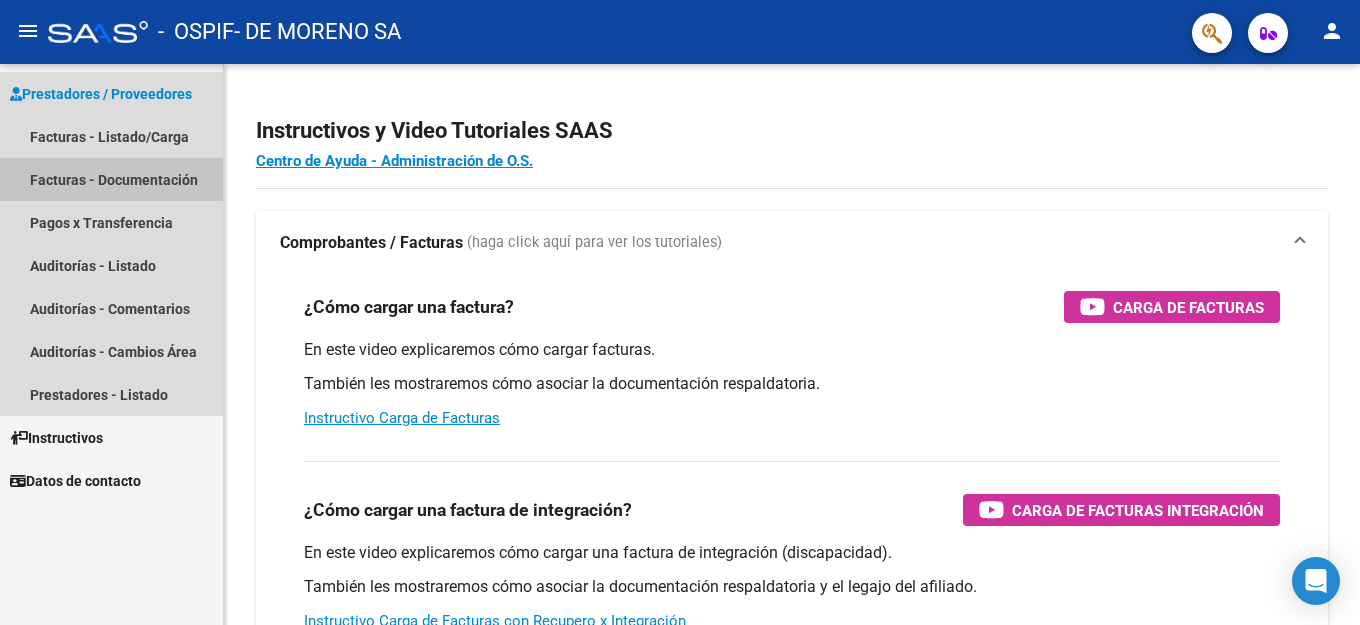 click on "Facturas - Documentación" at bounding box center [111, 179] 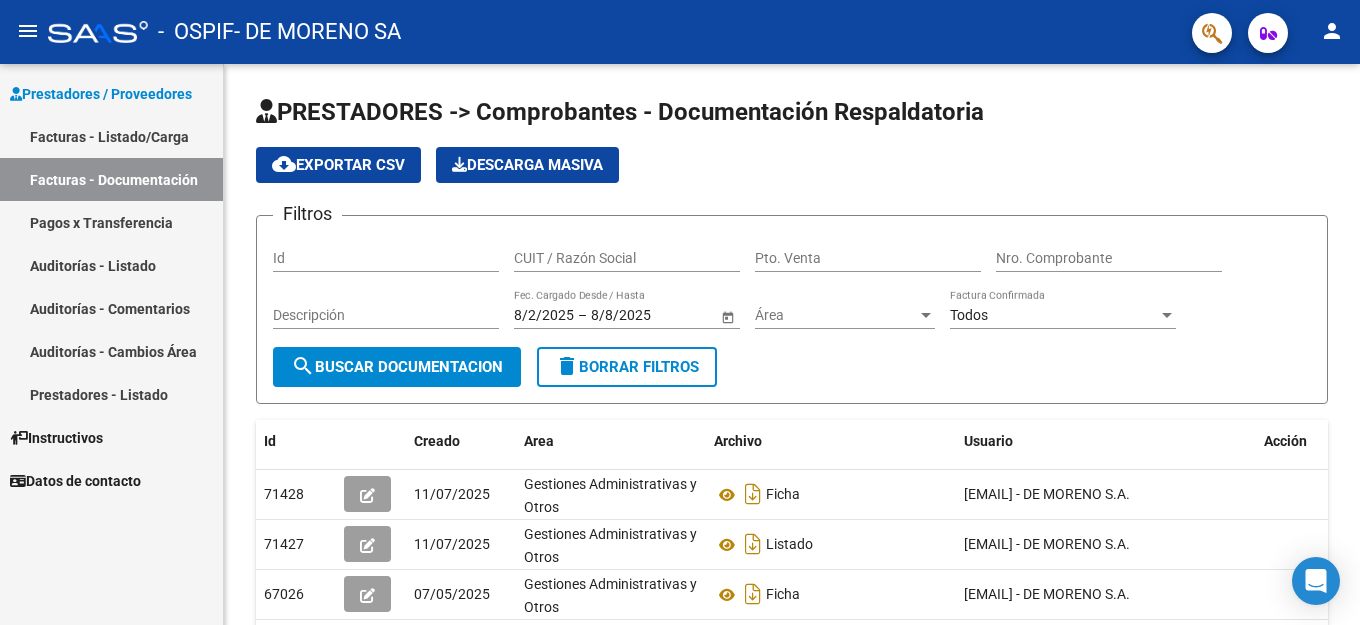 click on "Facturas - Listado/Carga" at bounding box center [111, 136] 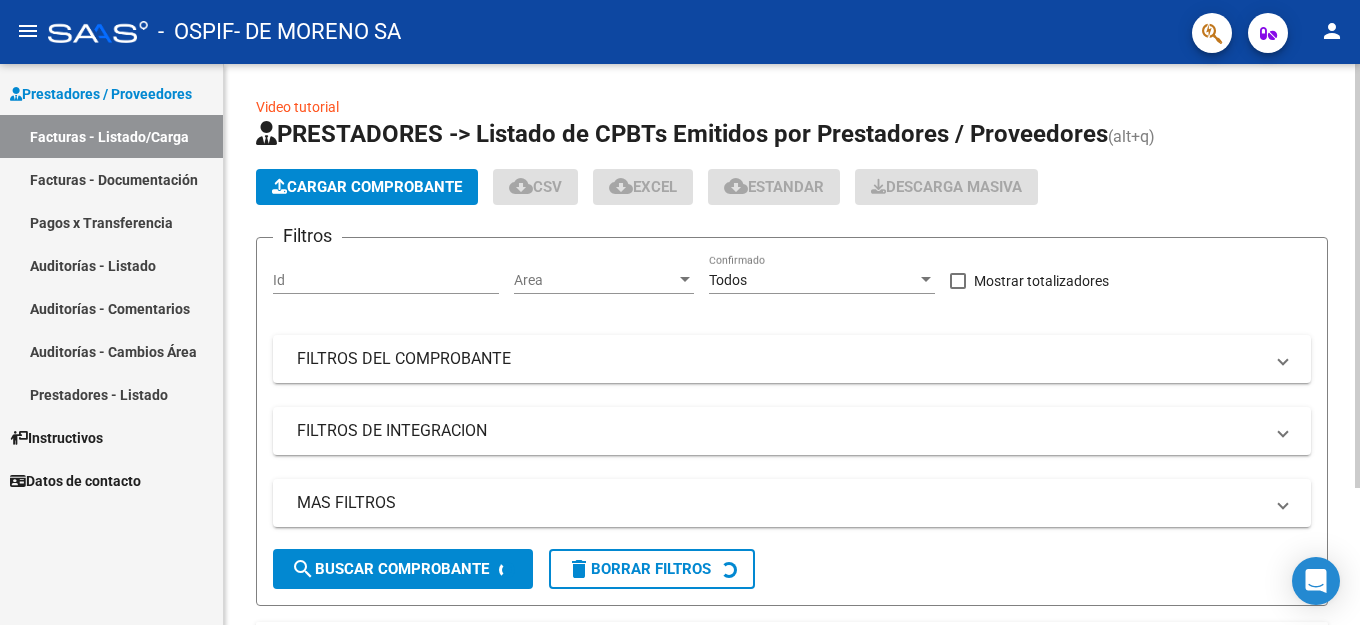 click on "Cargar Comprobante" 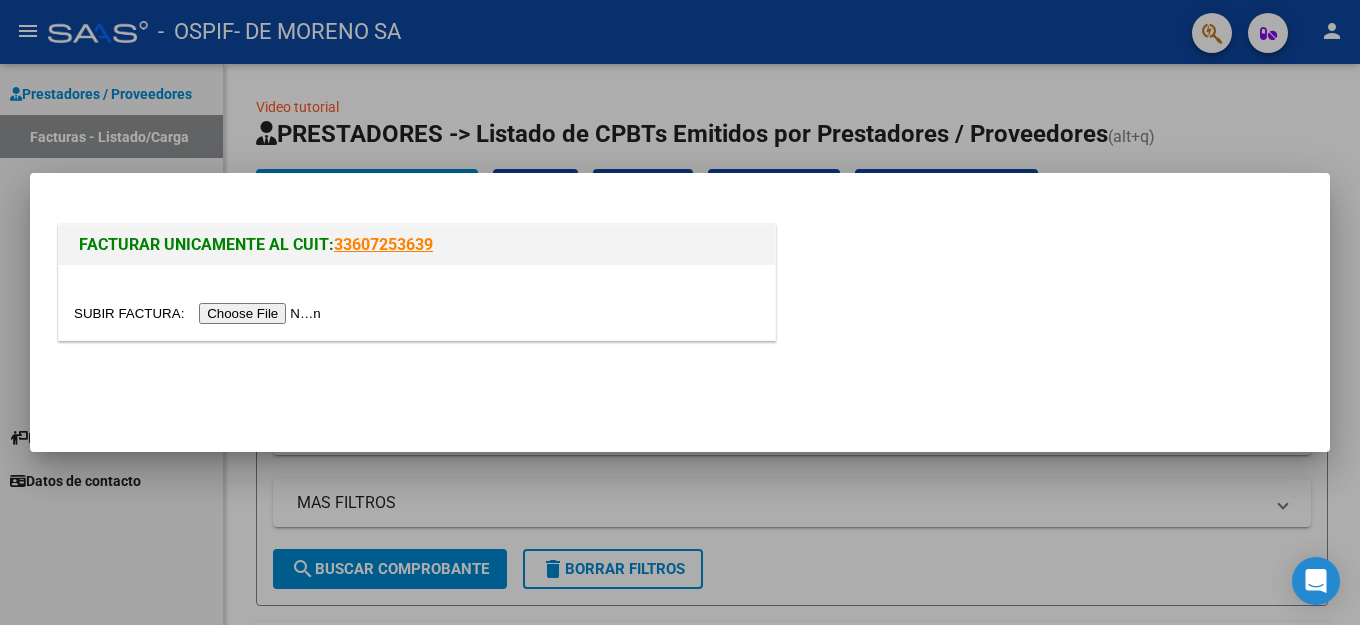 click 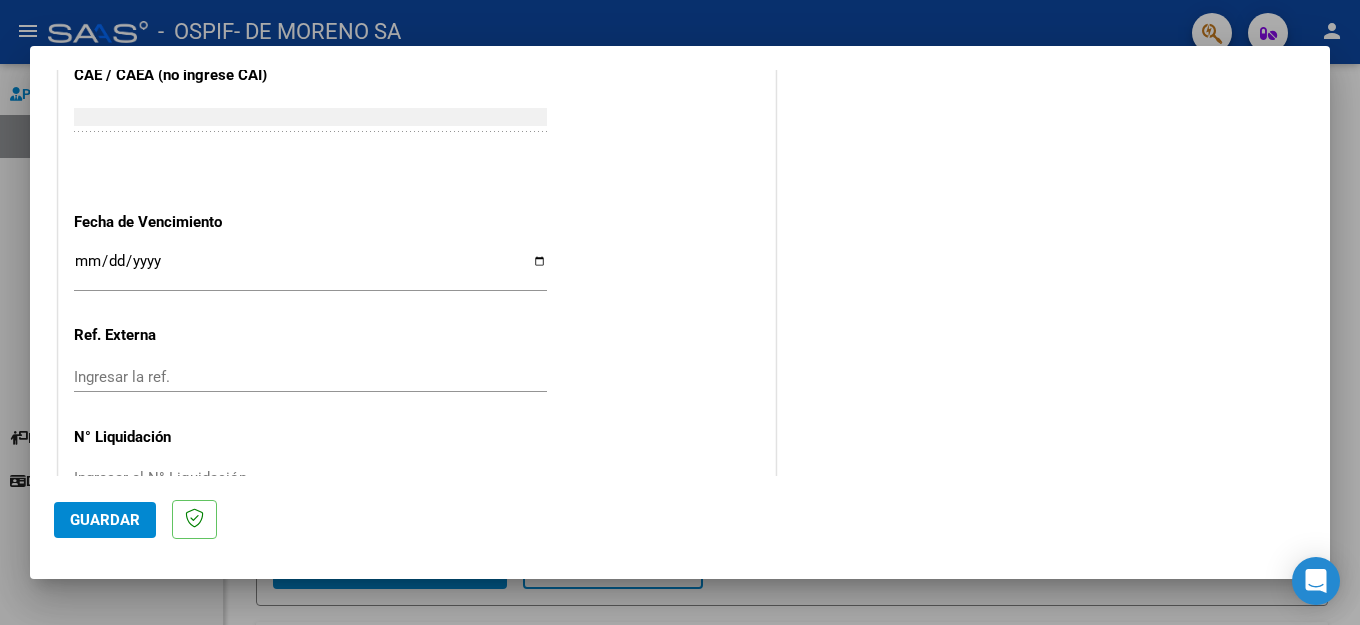 scroll, scrollTop: 1091, scrollLeft: 0, axis: vertical 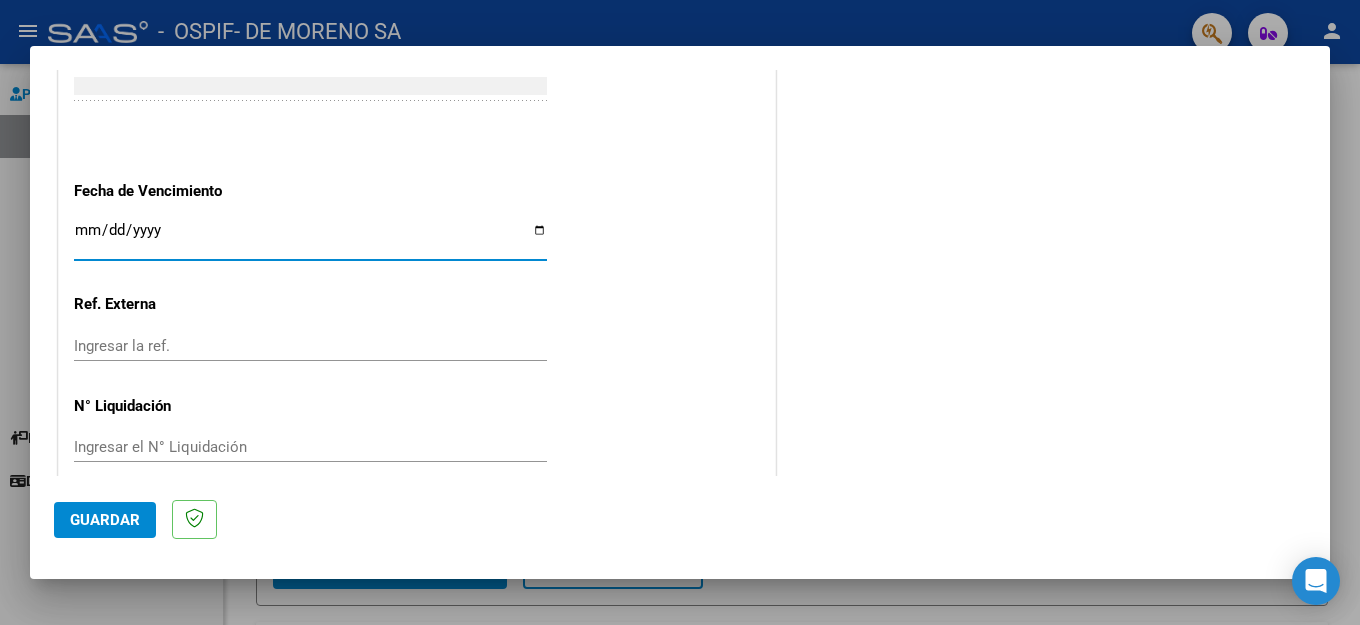 click on "Ingresar la fecha" at bounding box center [310, 238] 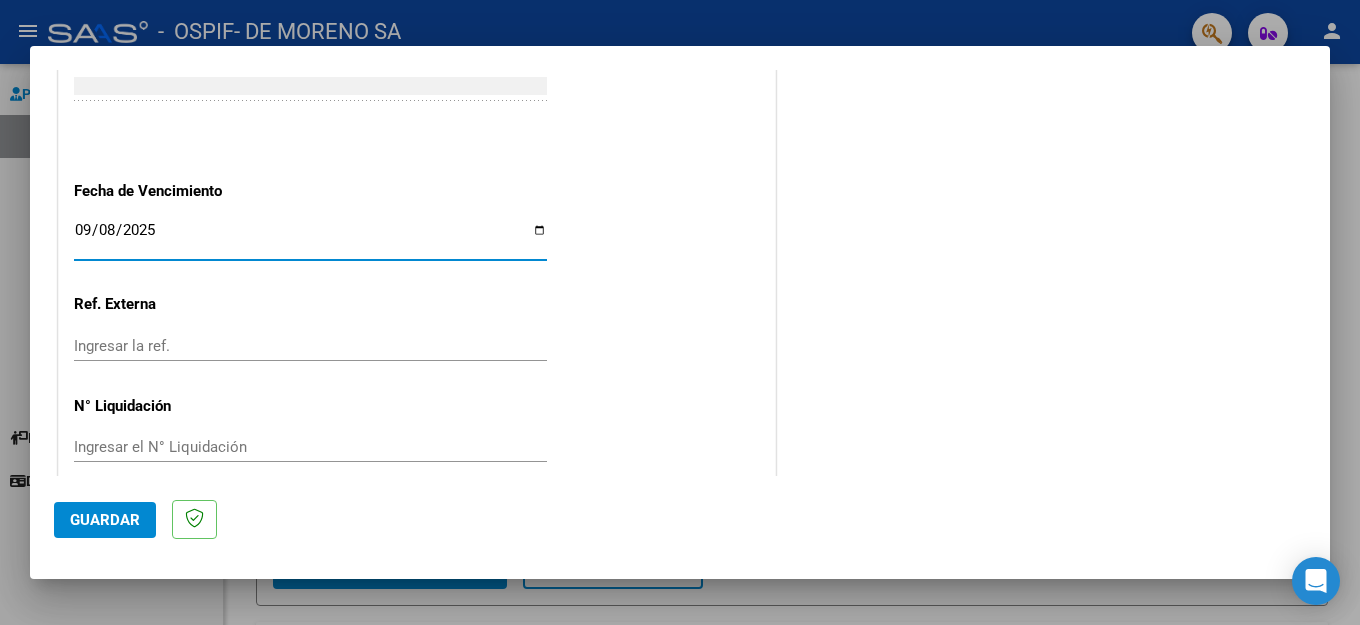 type on "2025-09-10" 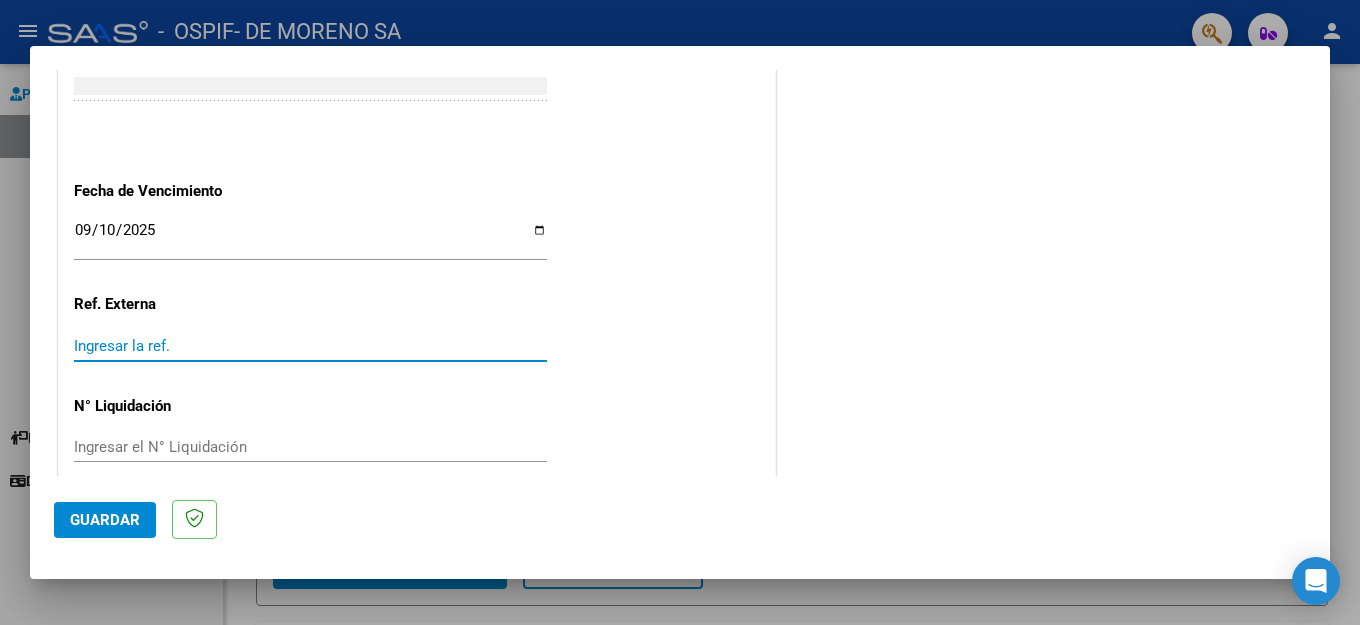 click on "Ingresar la ref." at bounding box center [310, 346] 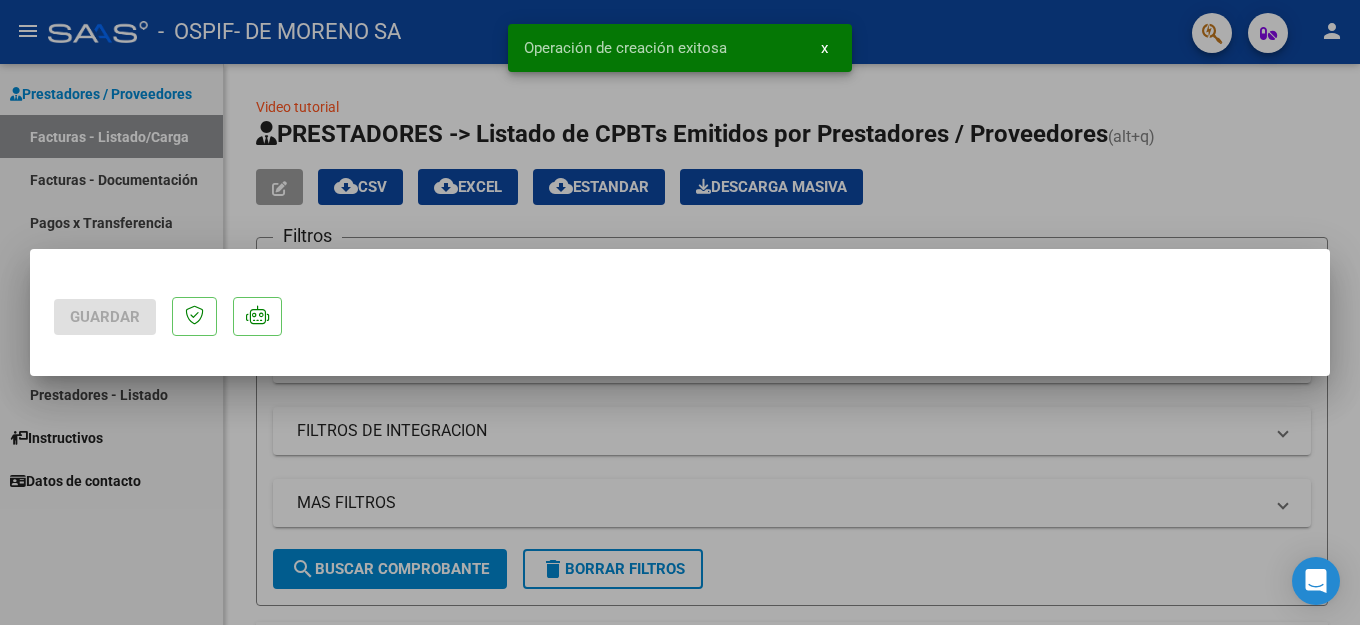 scroll, scrollTop: 0, scrollLeft: 0, axis: both 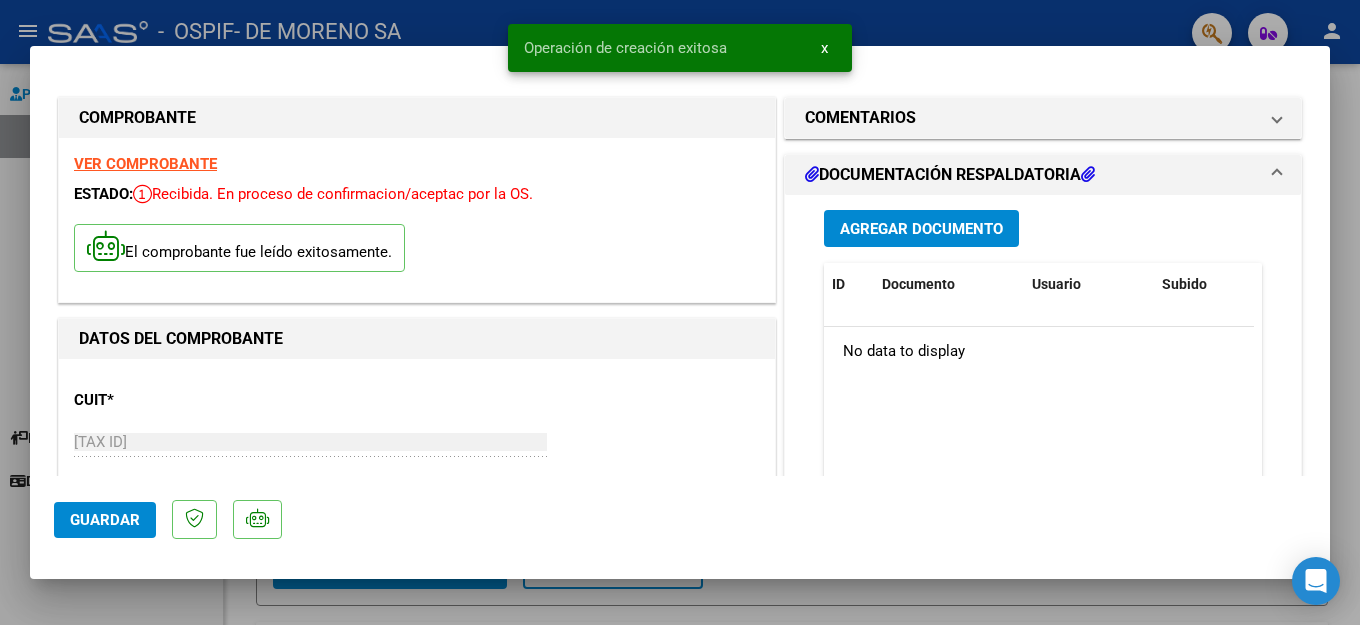 click on "Agregar Documento" at bounding box center [921, 229] 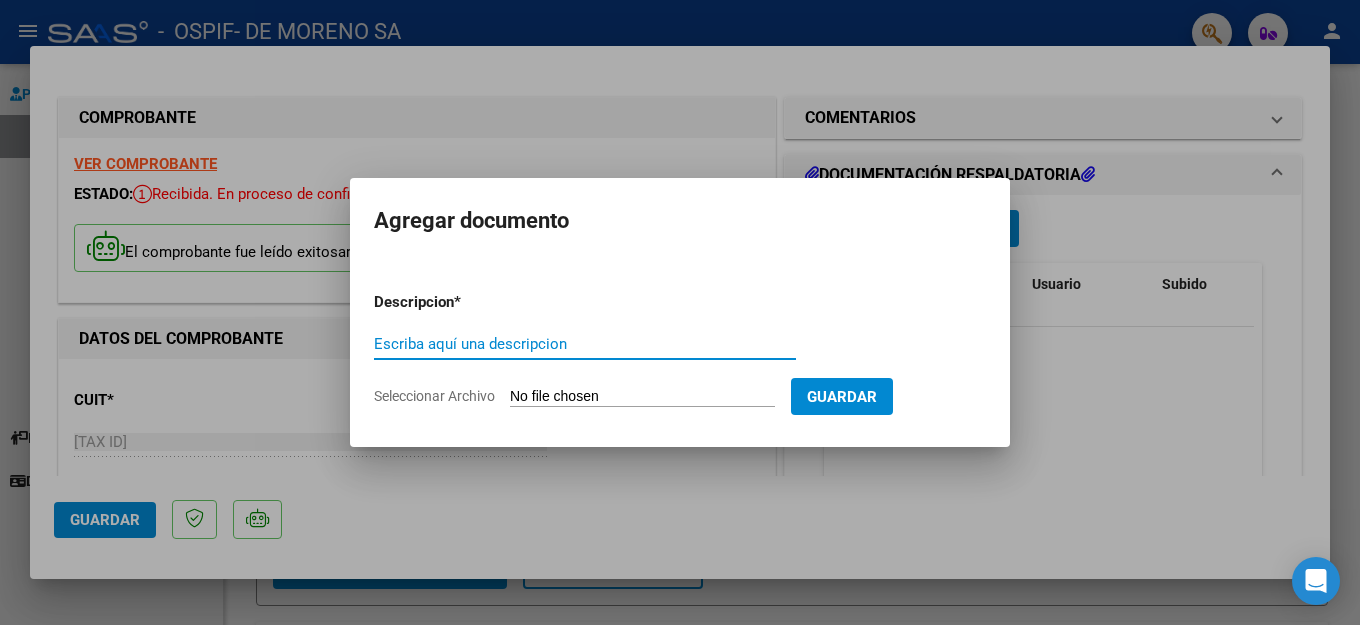 click on "Escriba aquí una descripcion" at bounding box center (585, 344) 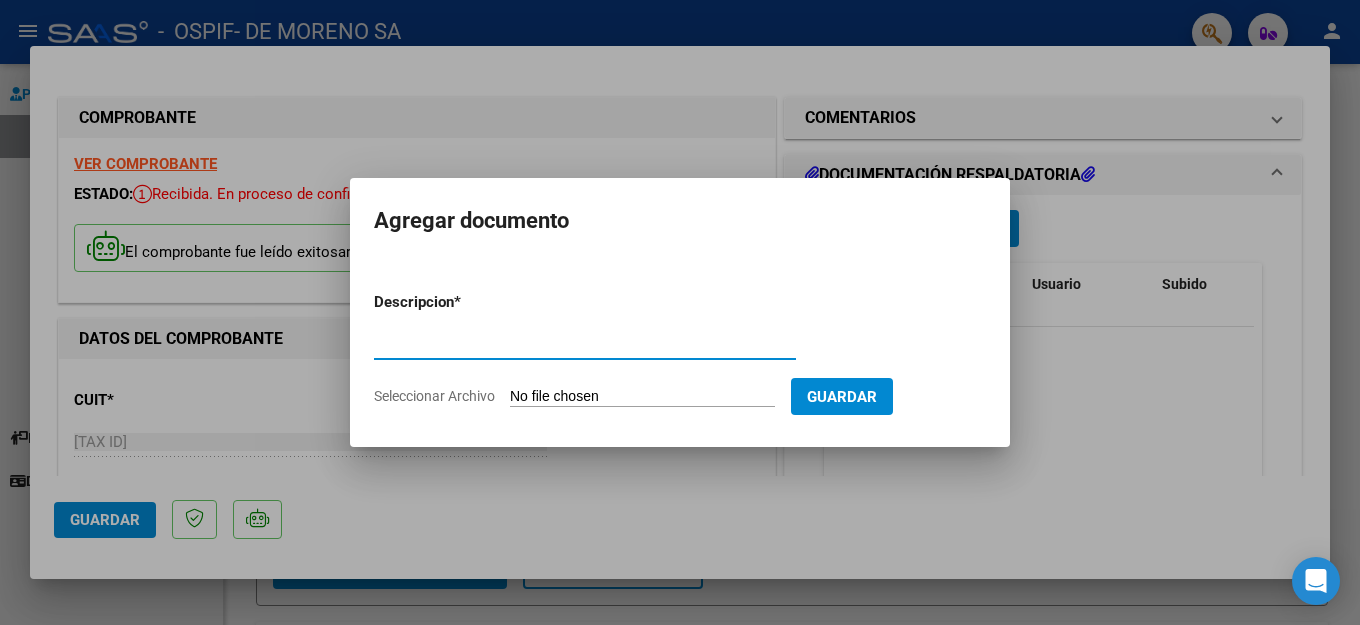 type on "FICHAS" 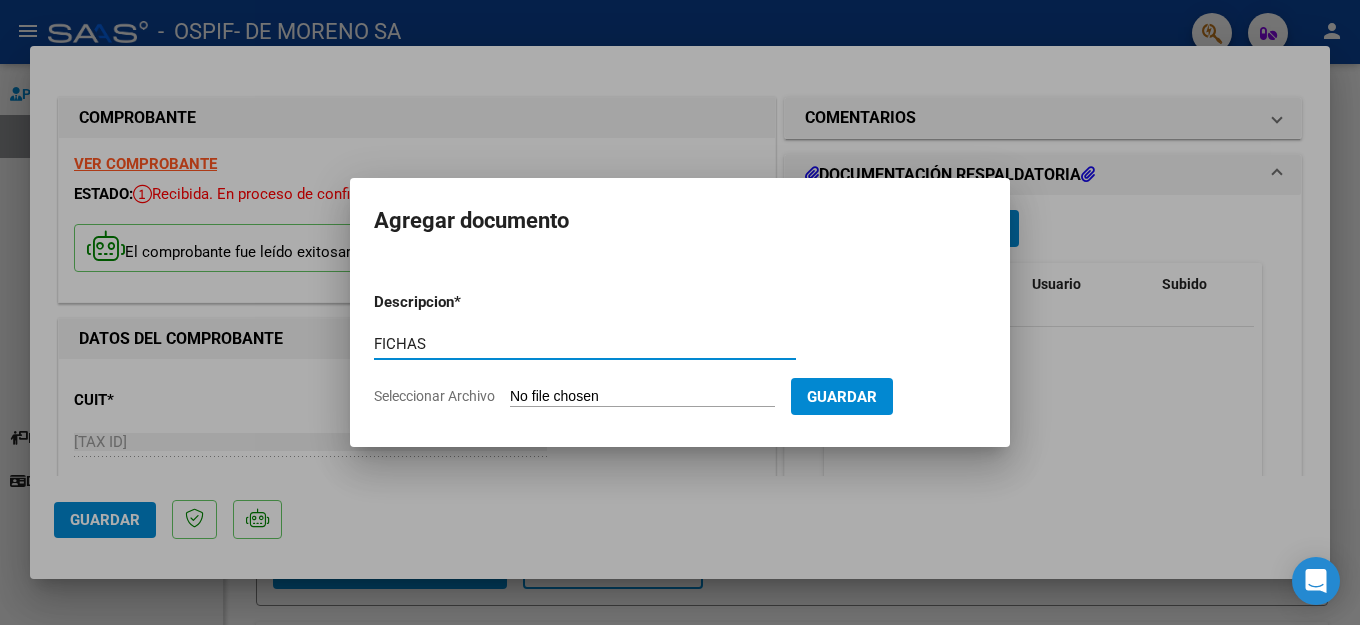 click on "FICHAS" at bounding box center [585, 344] 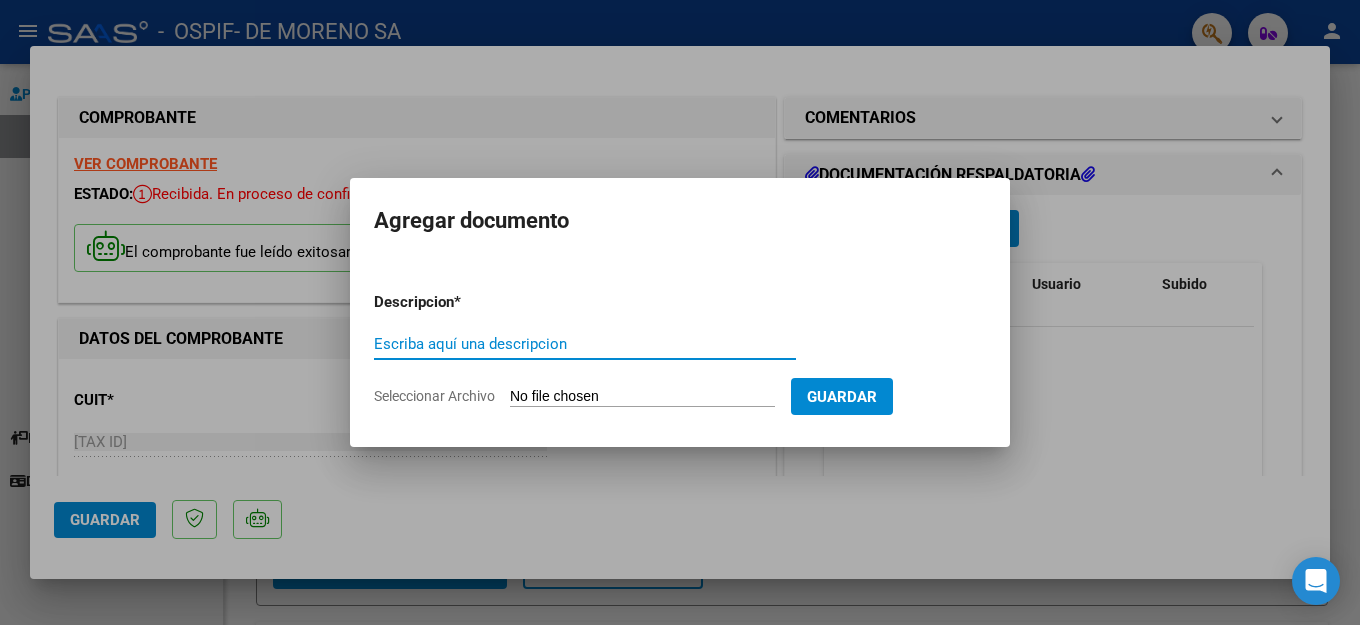 click on "Escriba aquí una descripcion" at bounding box center [585, 344] 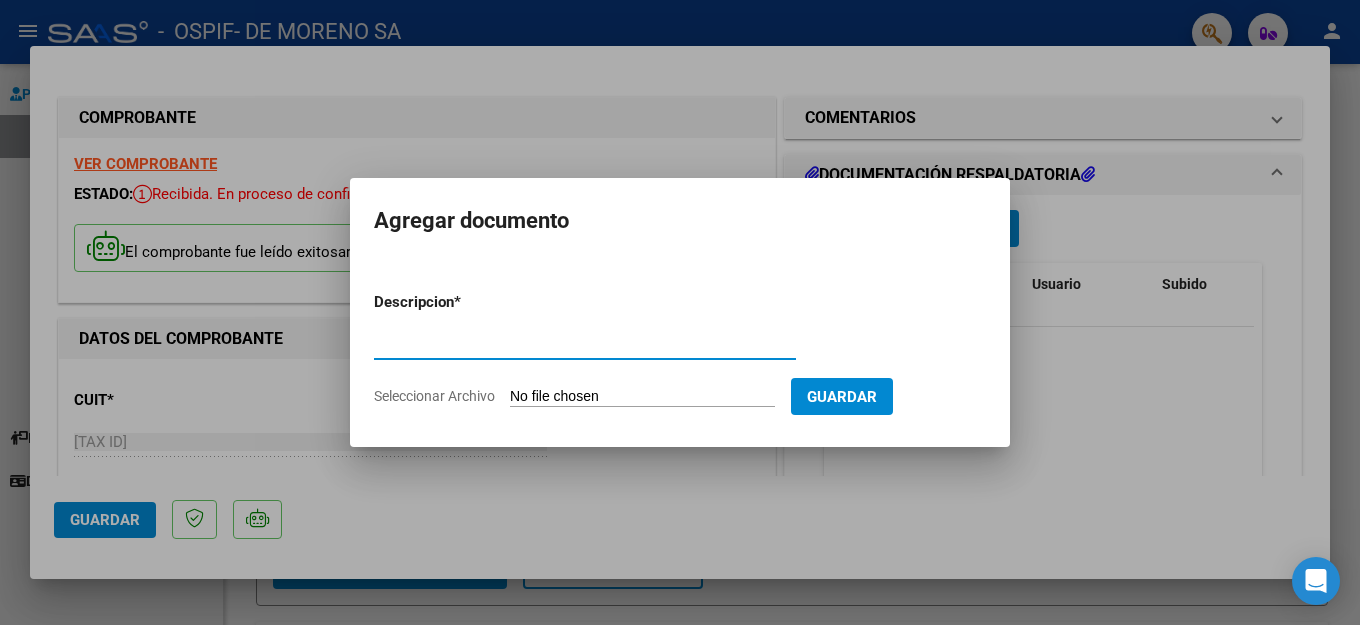 type on "detalle" 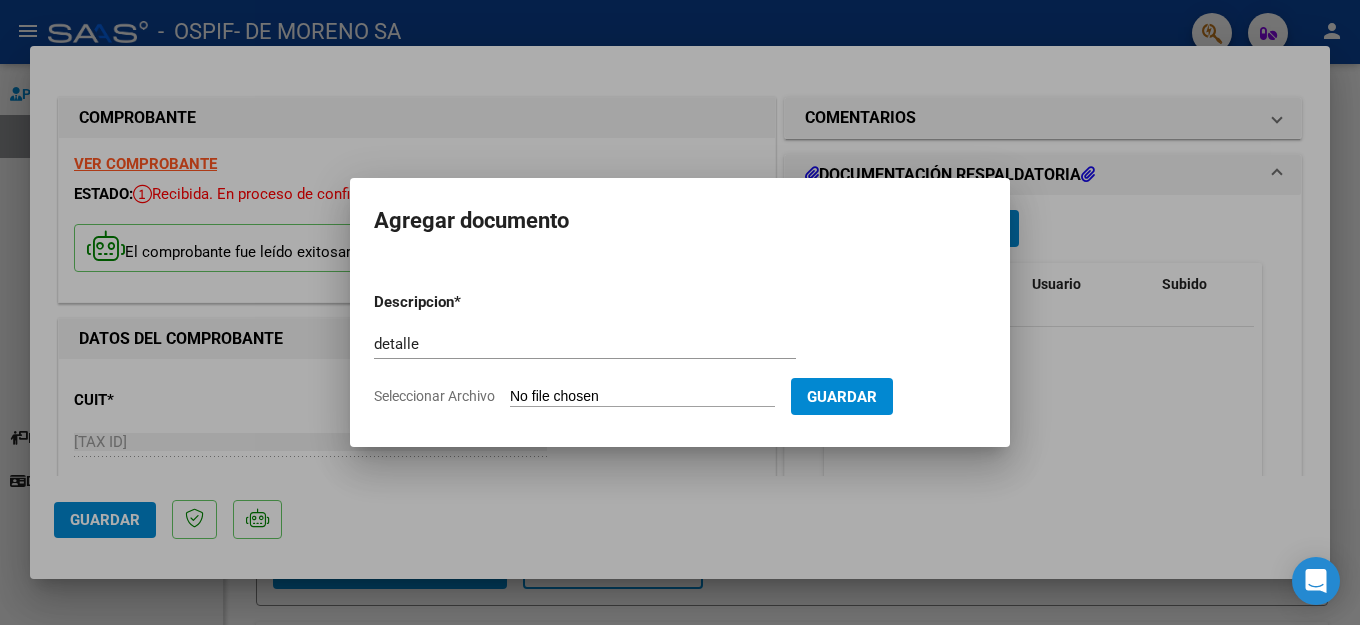 click on "Seleccionar Archivo" at bounding box center [642, 397] 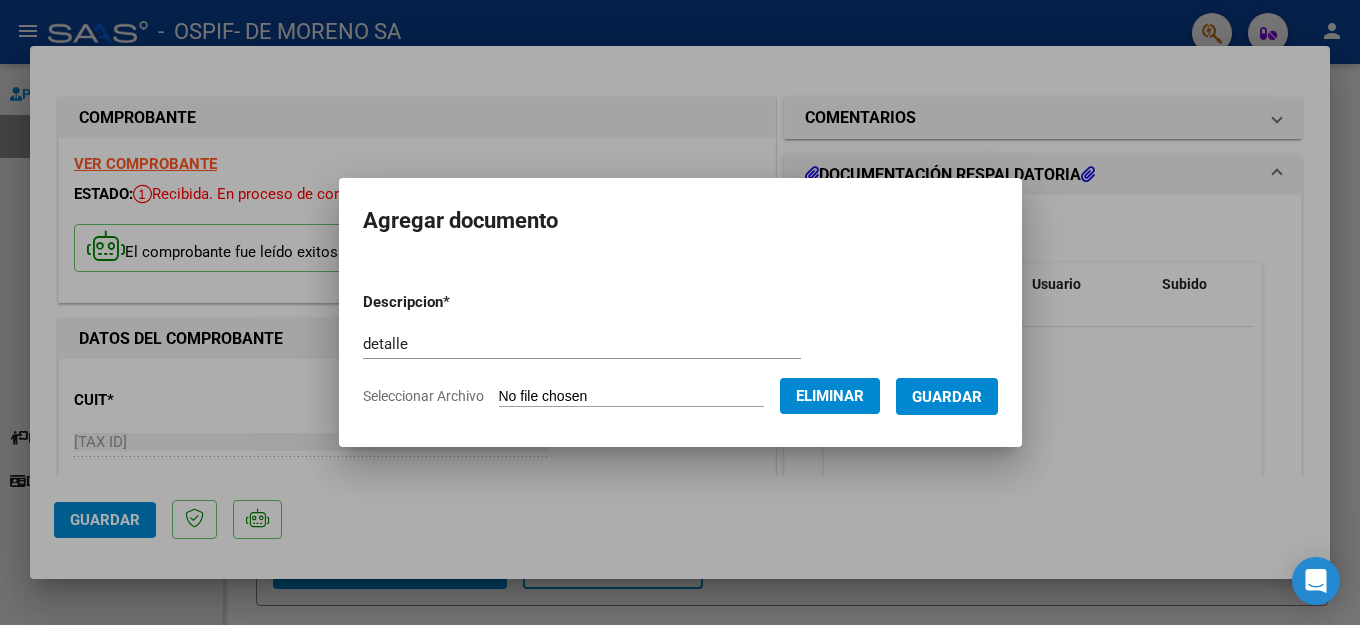 click on "Guardar" at bounding box center [947, 397] 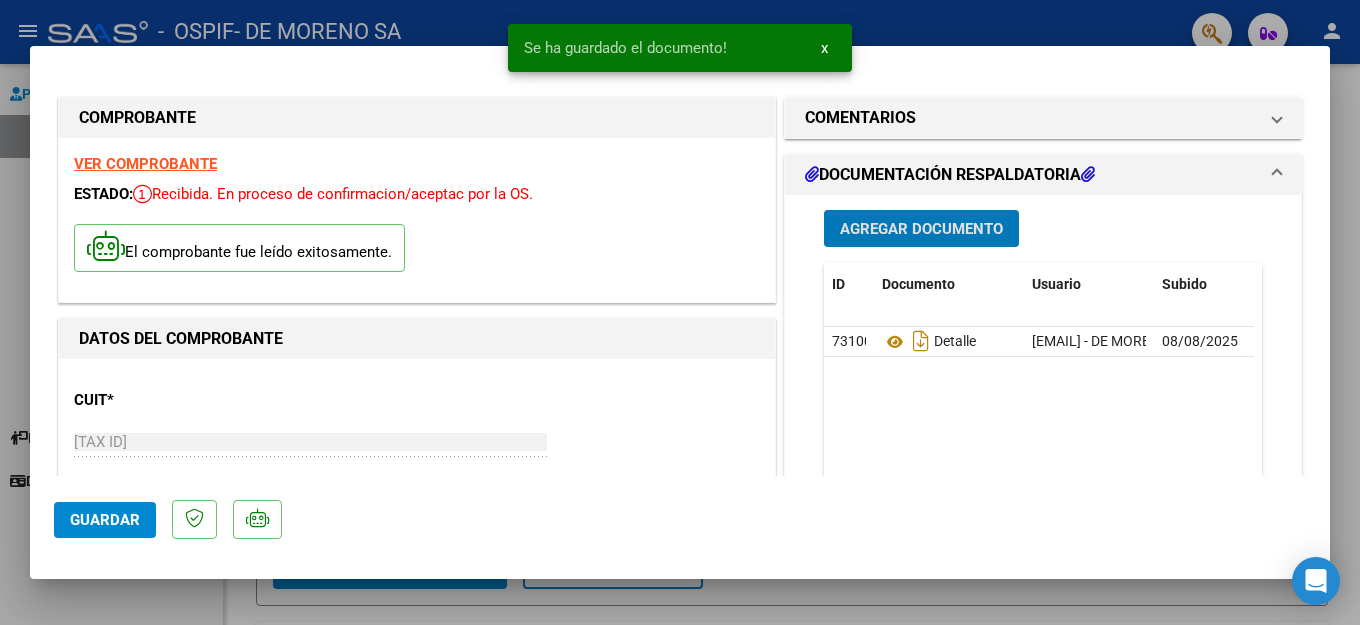 click on "Agregar Documento" at bounding box center (921, 229) 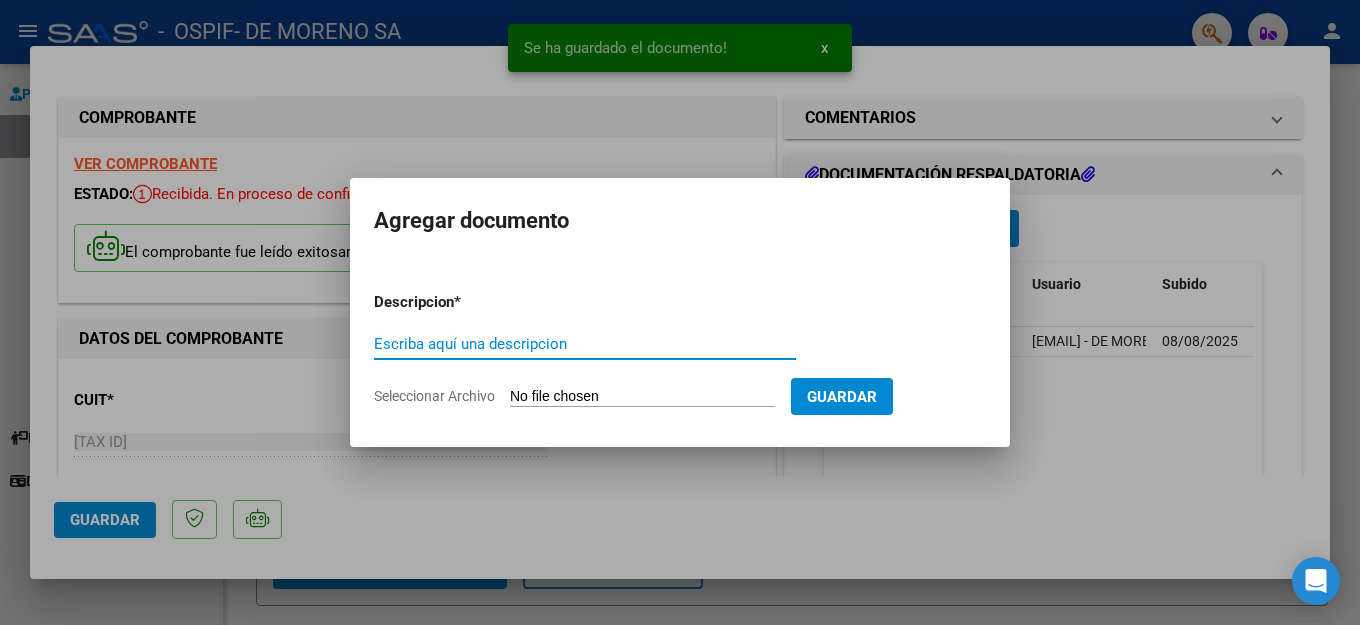 click on "Escriba aquí una descripcion" at bounding box center [585, 344] 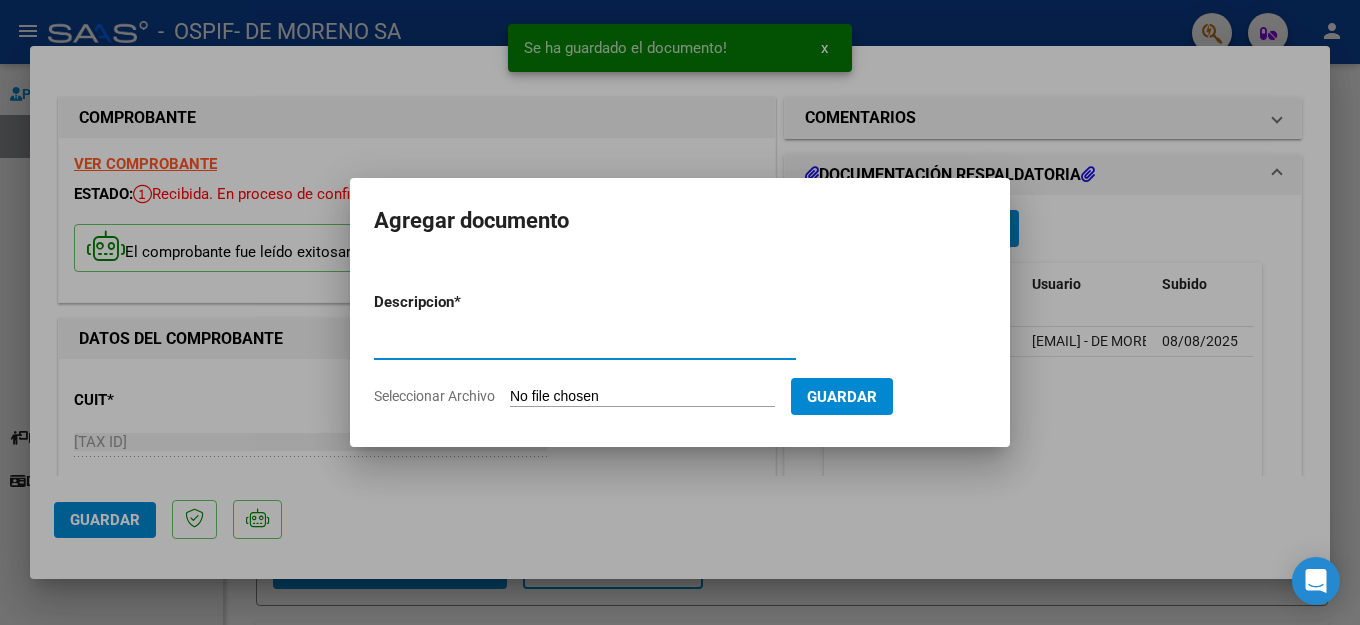 type on "FICHAS" 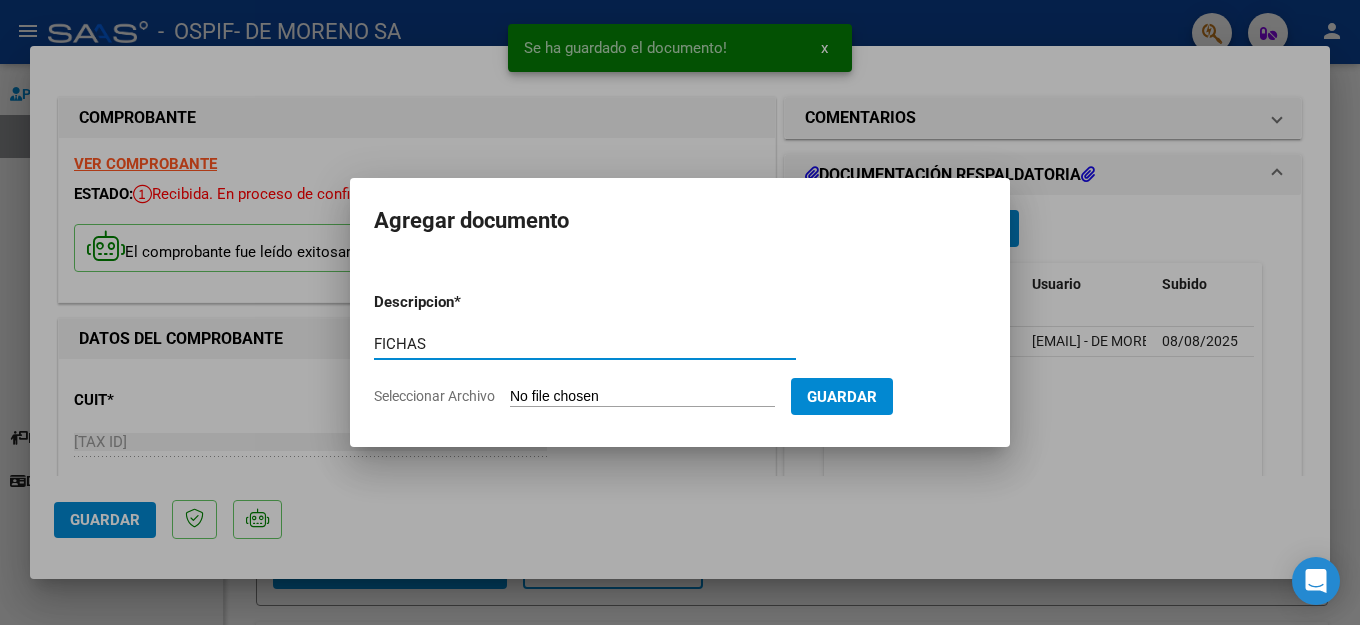click on "Seleccionar Archivo" at bounding box center (642, 397) 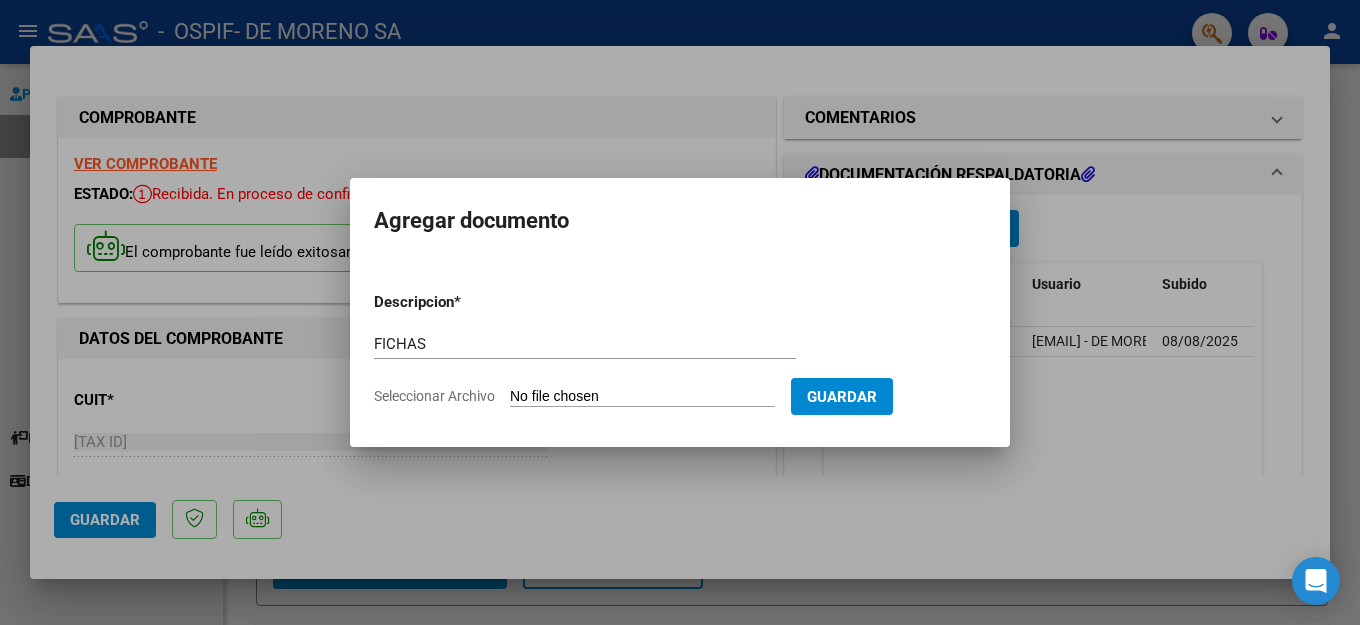 type on "C:\fakepath\20250808.pdf" 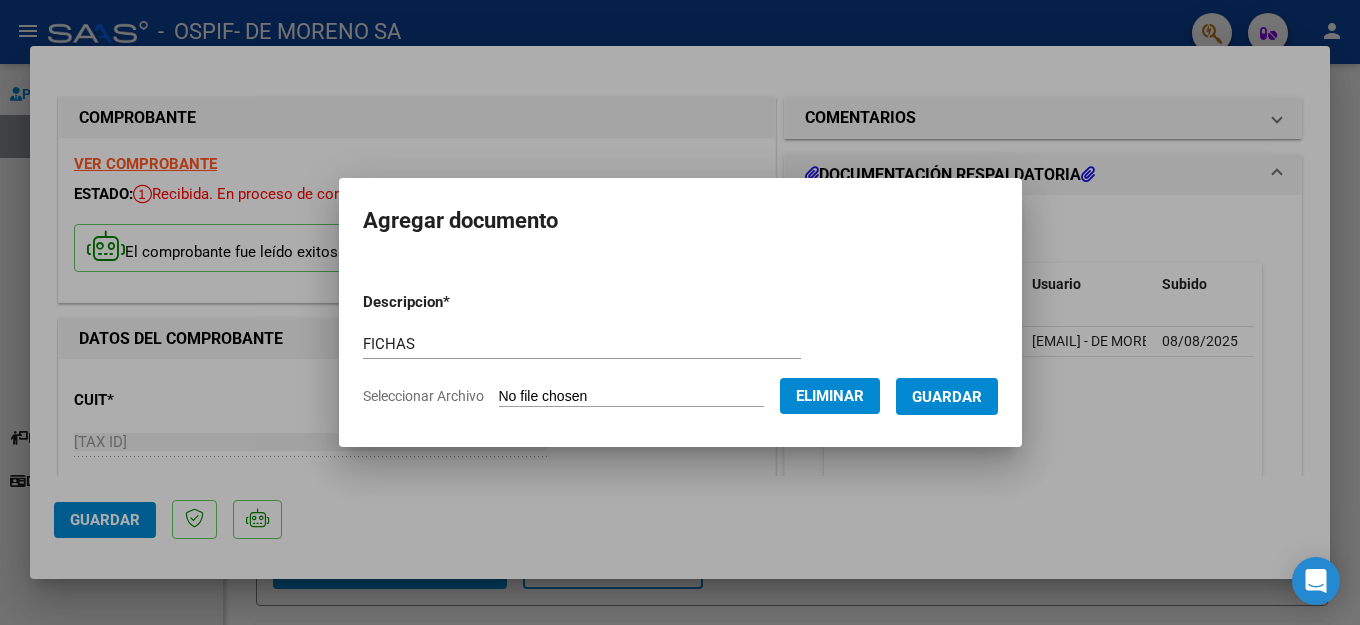 click on "Guardar" at bounding box center (947, 397) 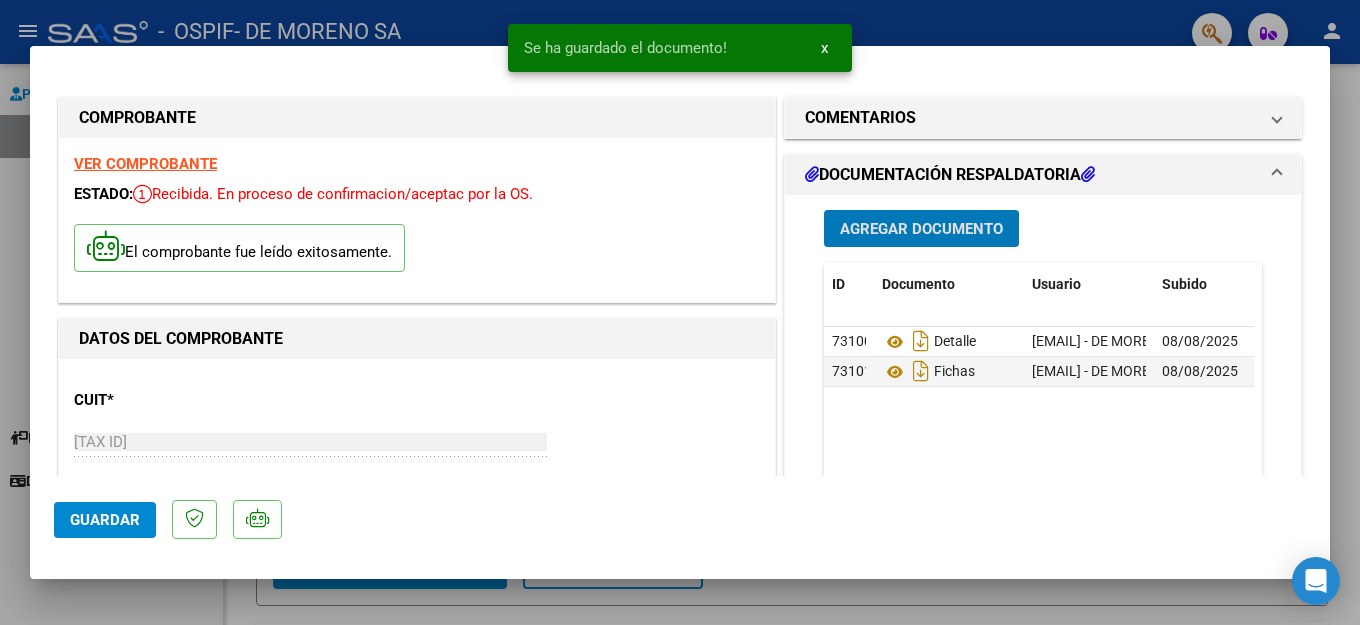 click on "Agregar Documento" at bounding box center (921, 229) 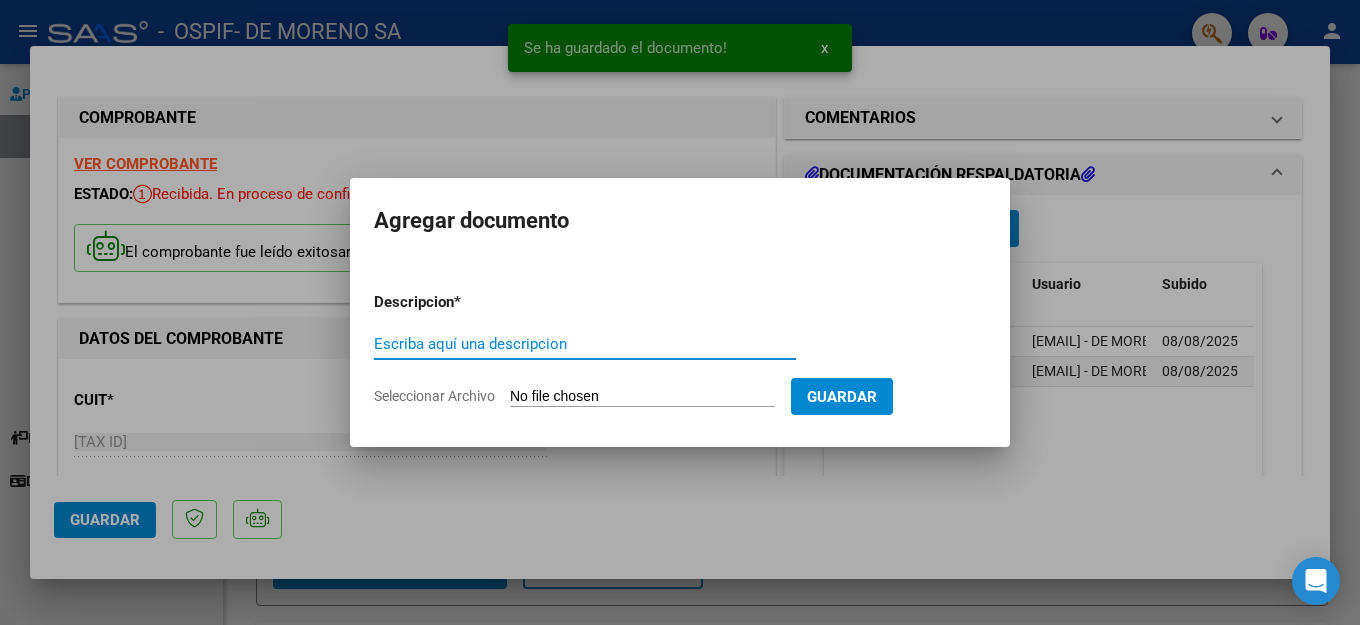 click on "Escriba aquí una descripcion" at bounding box center (585, 344) 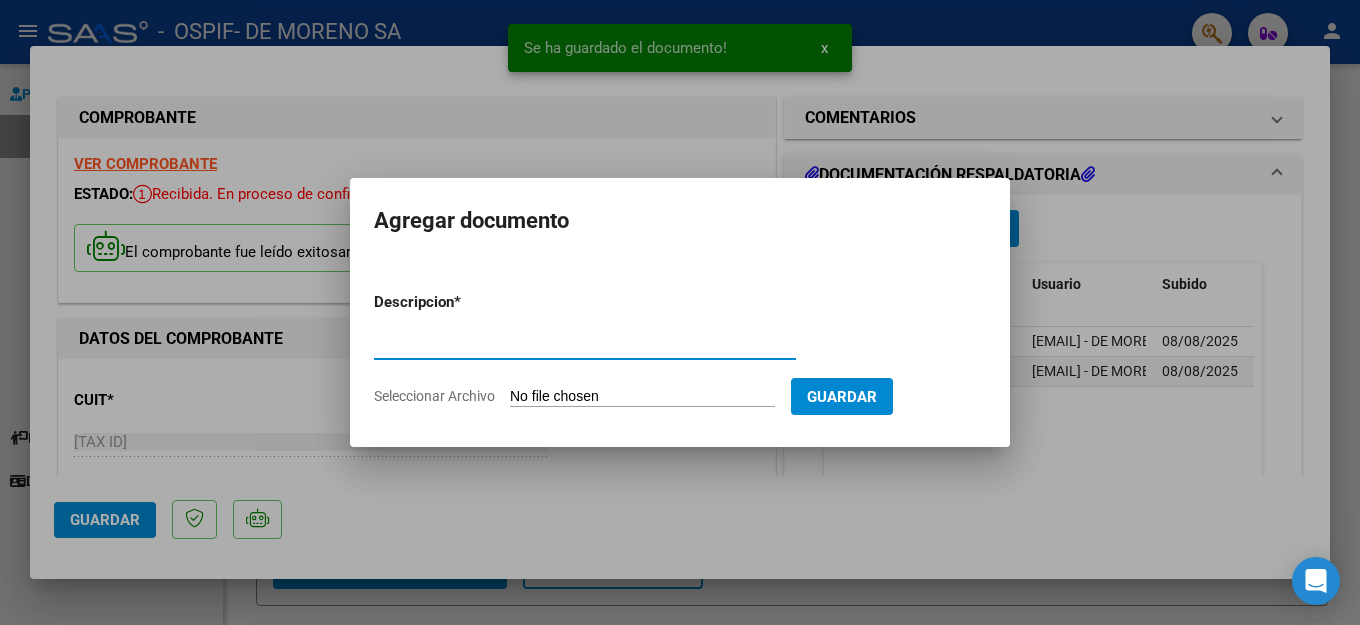type on "FICHAS" 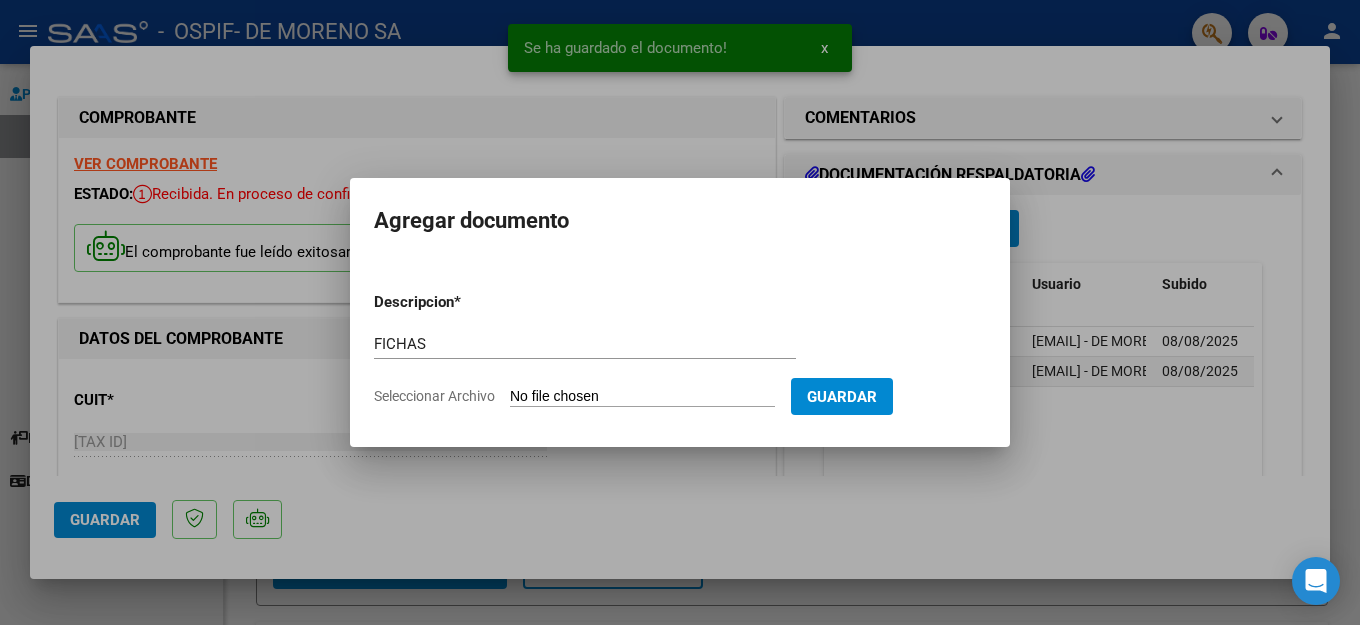 click on "Seleccionar Archivo" at bounding box center (642, 397) 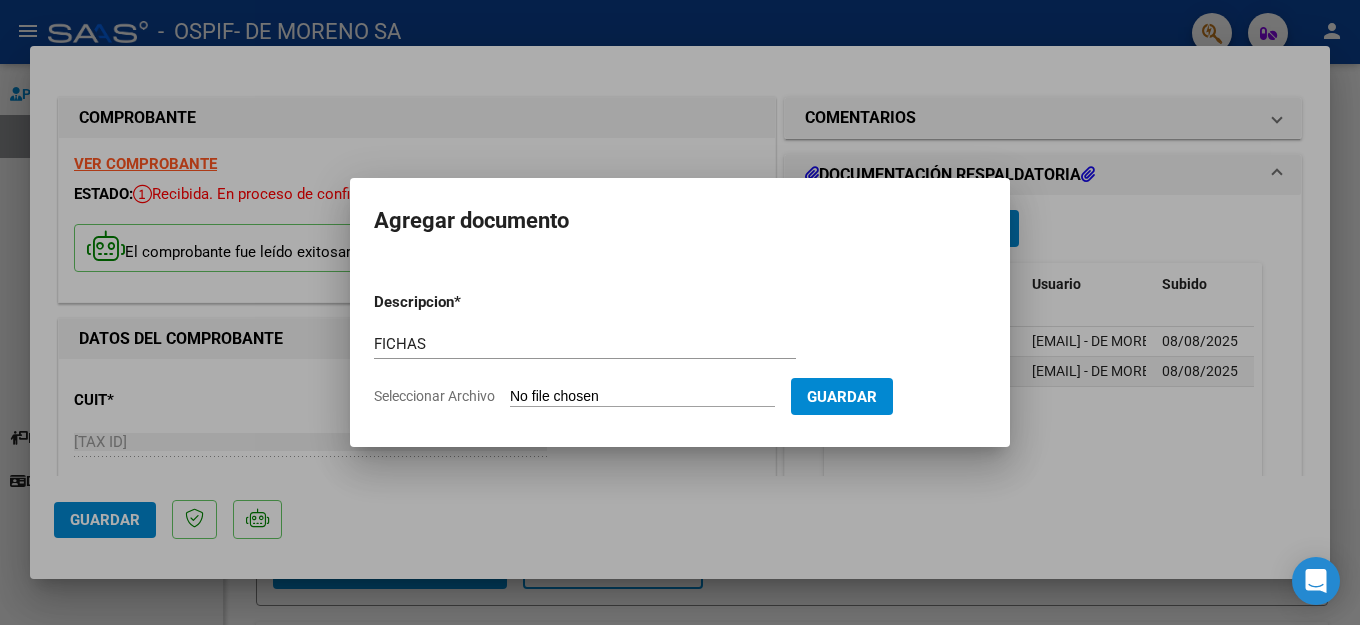 type on "C:\fakepath\20250808_0001.pdf" 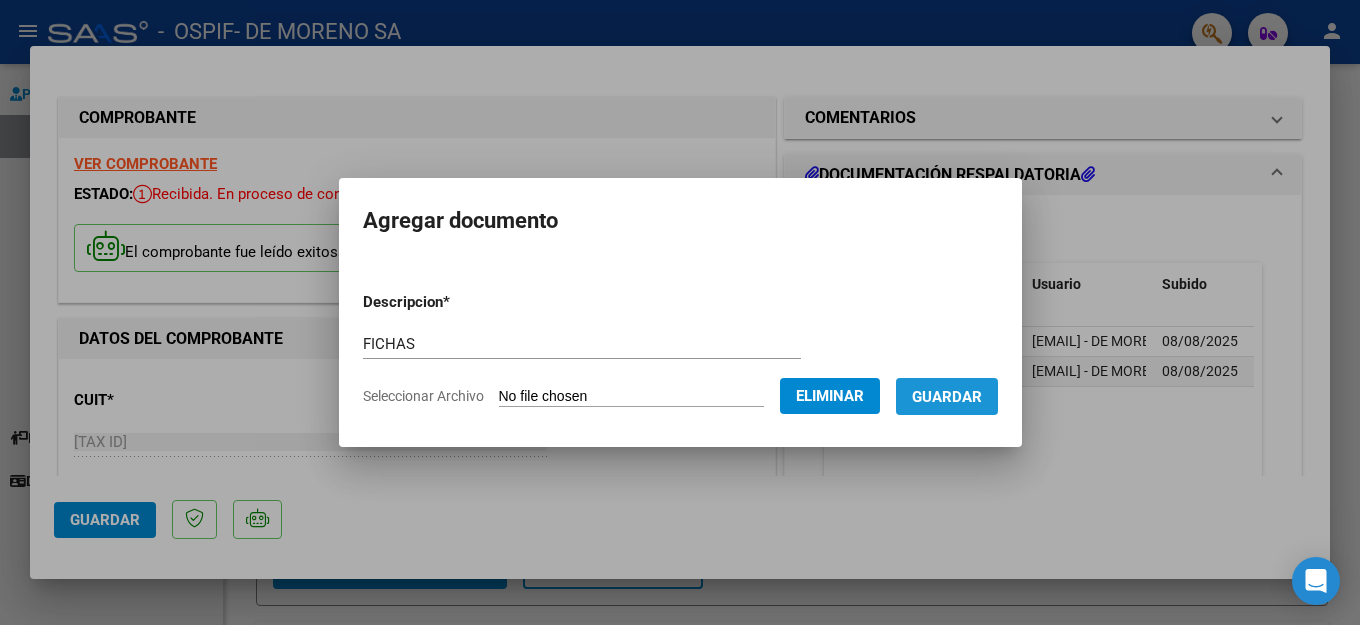 click on "Guardar" at bounding box center [947, 397] 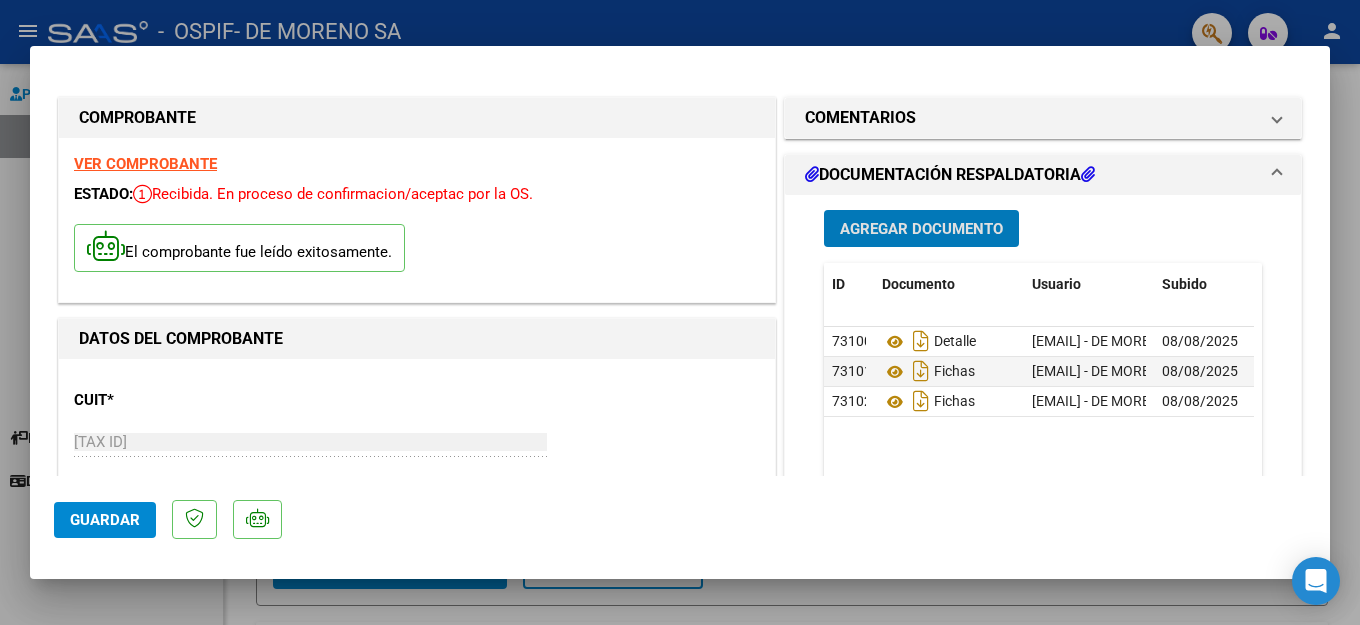 click on "Guardar" 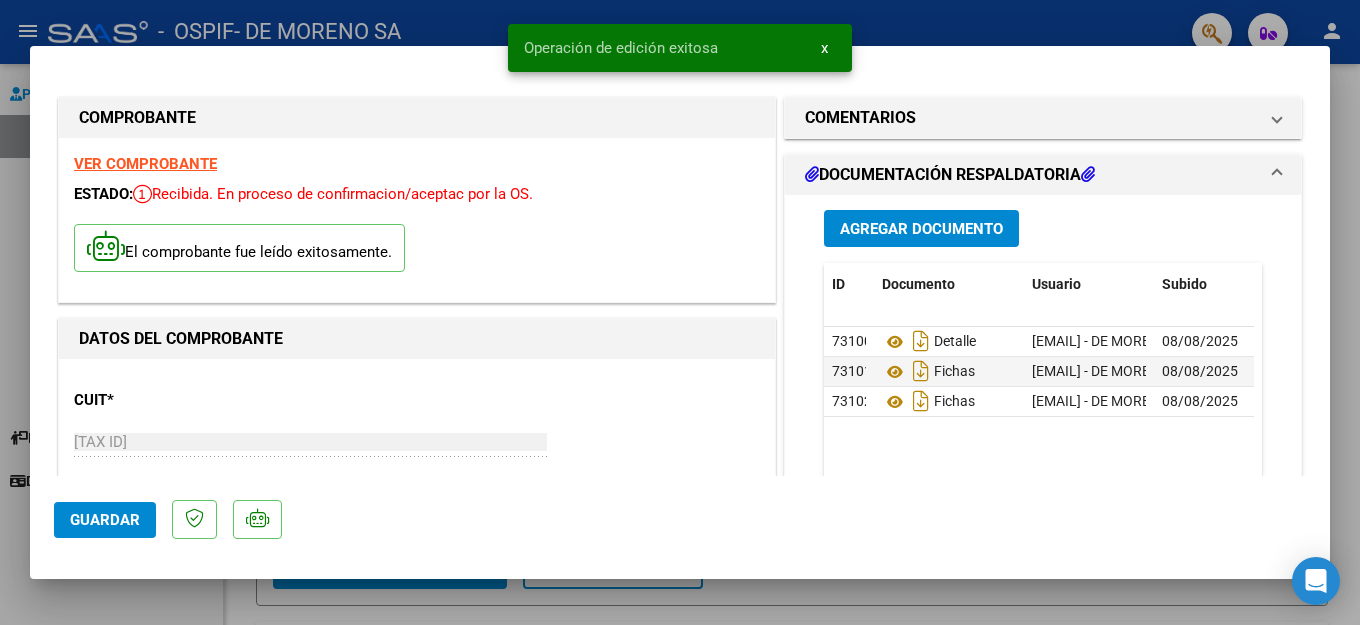 click at bounding box center [680, 312] 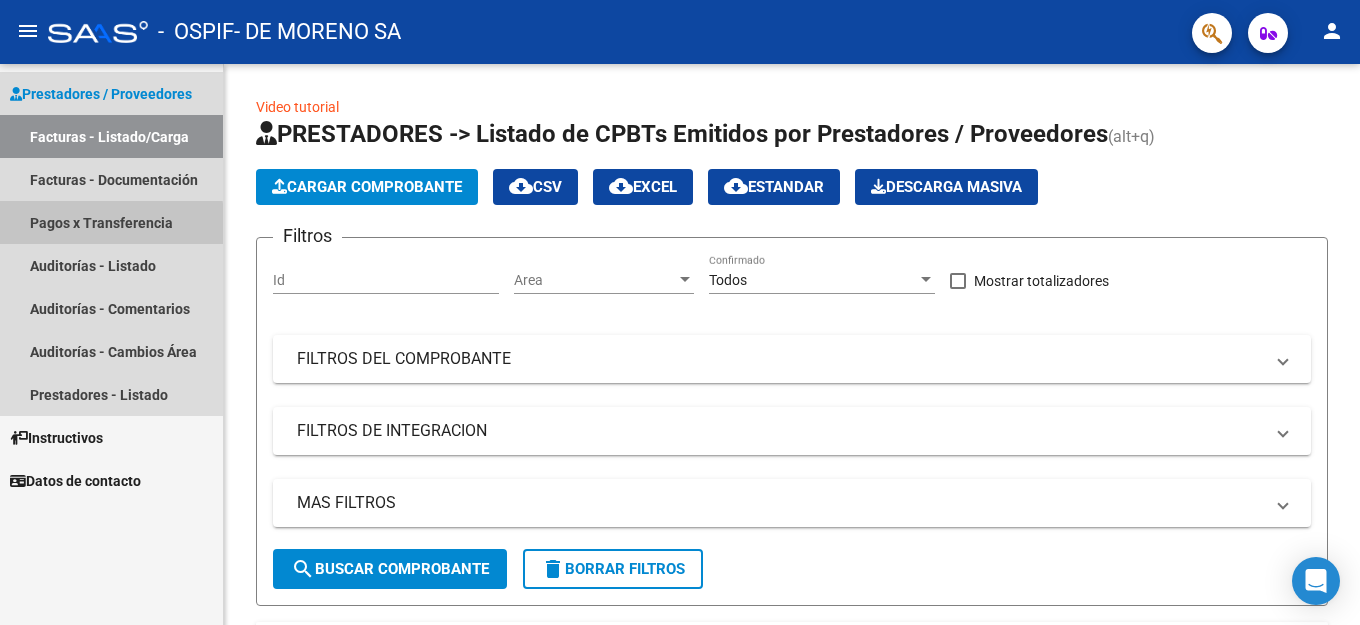 click on "Pagos x Transferencia" at bounding box center [111, 222] 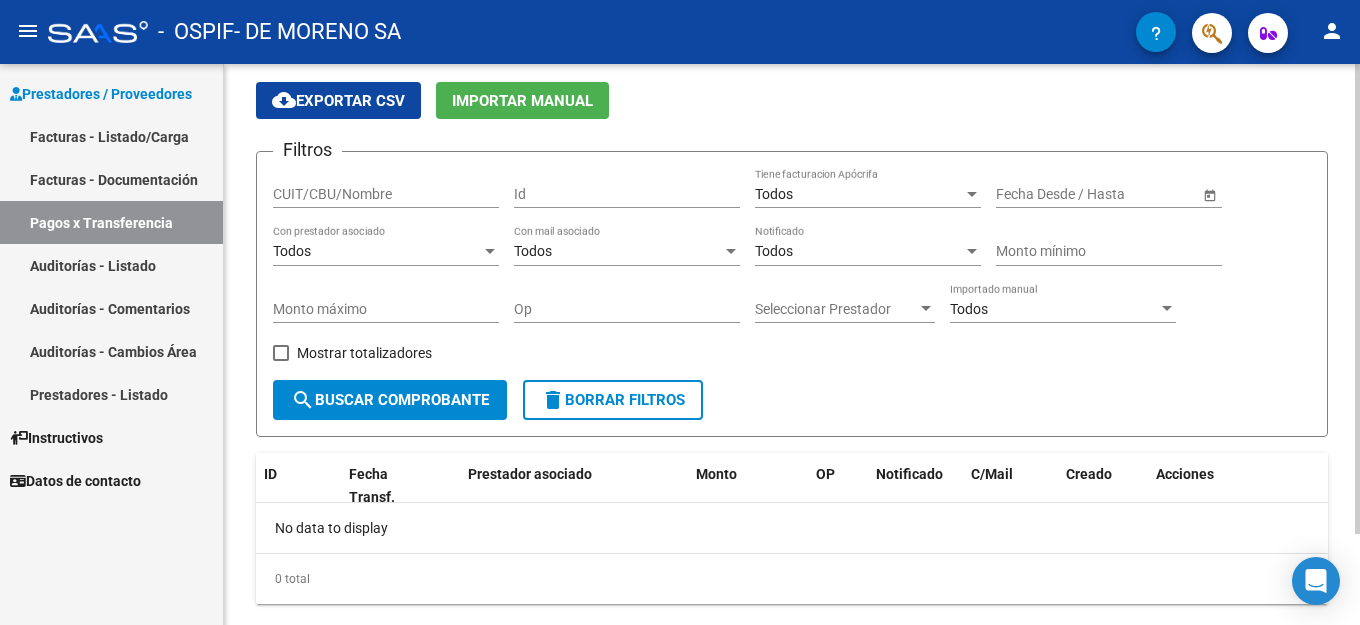scroll, scrollTop: 108, scrollLeft: 0, axis: vertical 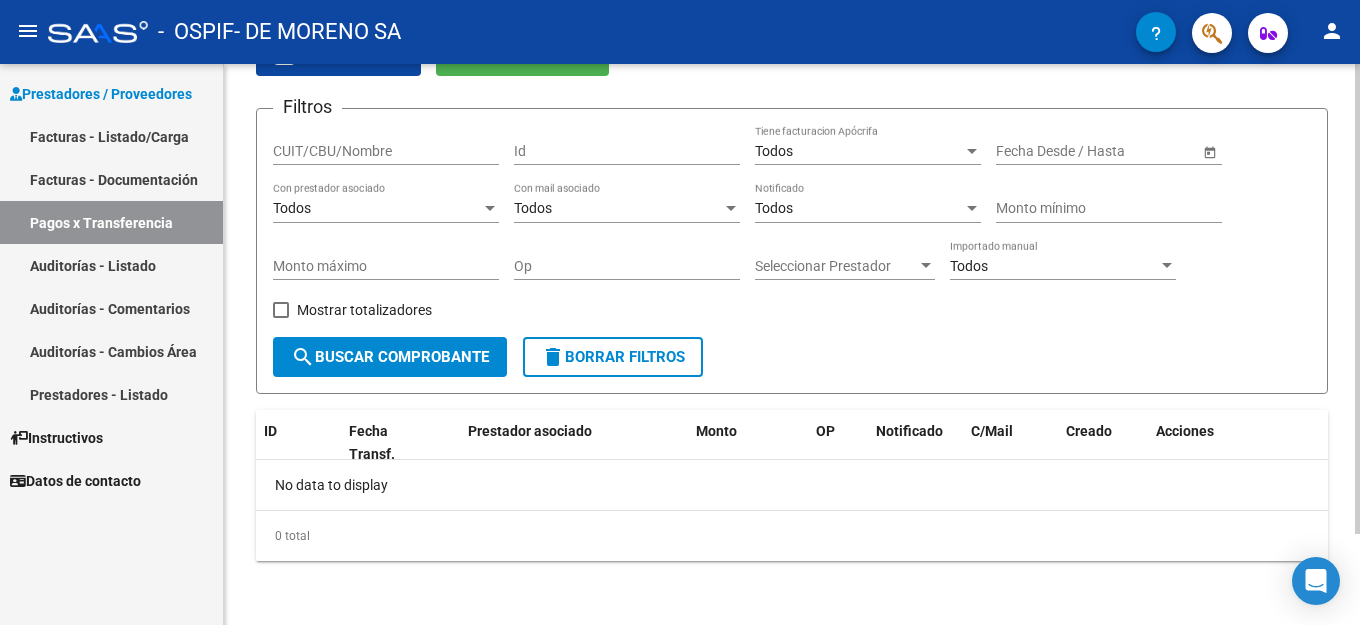 click on "No data to display" 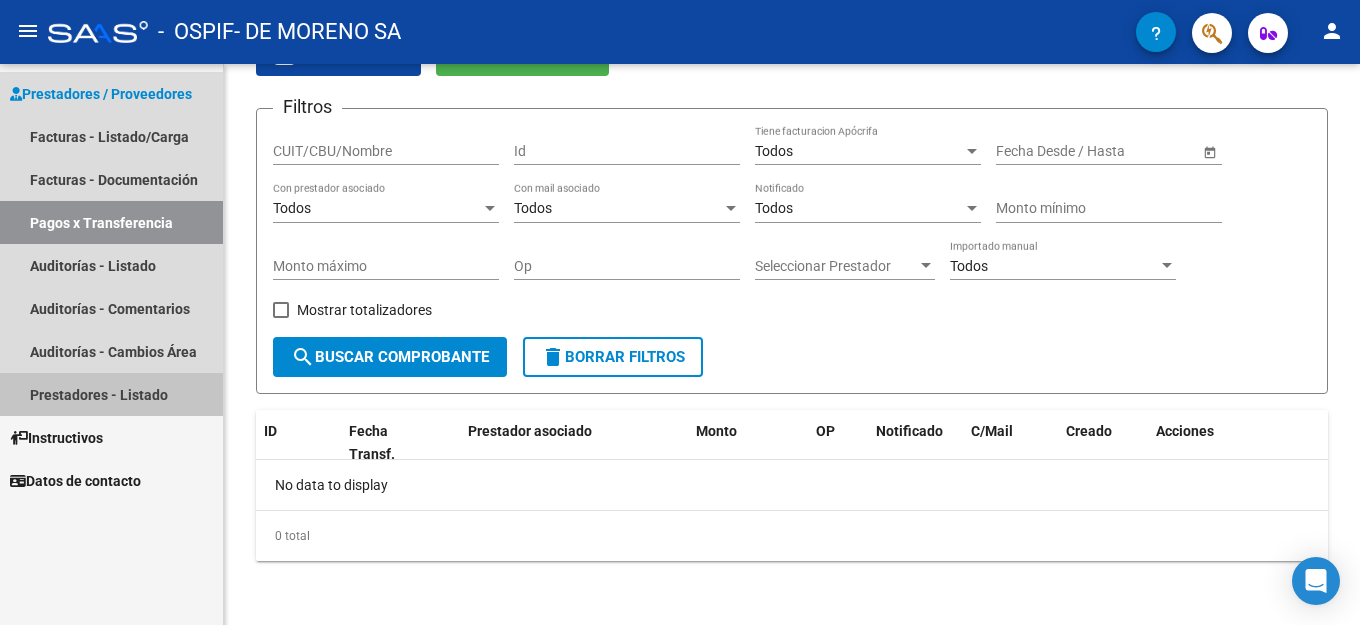 click on "Prestadores - Listado" at bounding box center (111, 394) 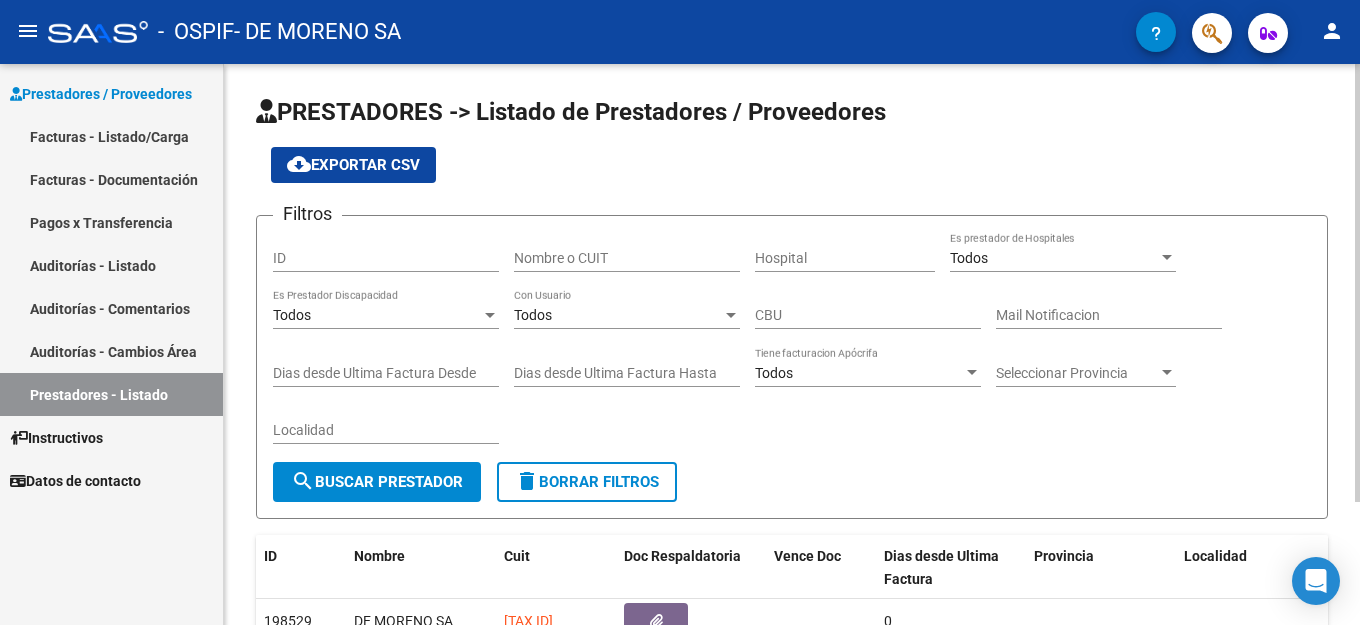 scroll, scrollTop: 158, scrollLeft: 0, axis: vertical 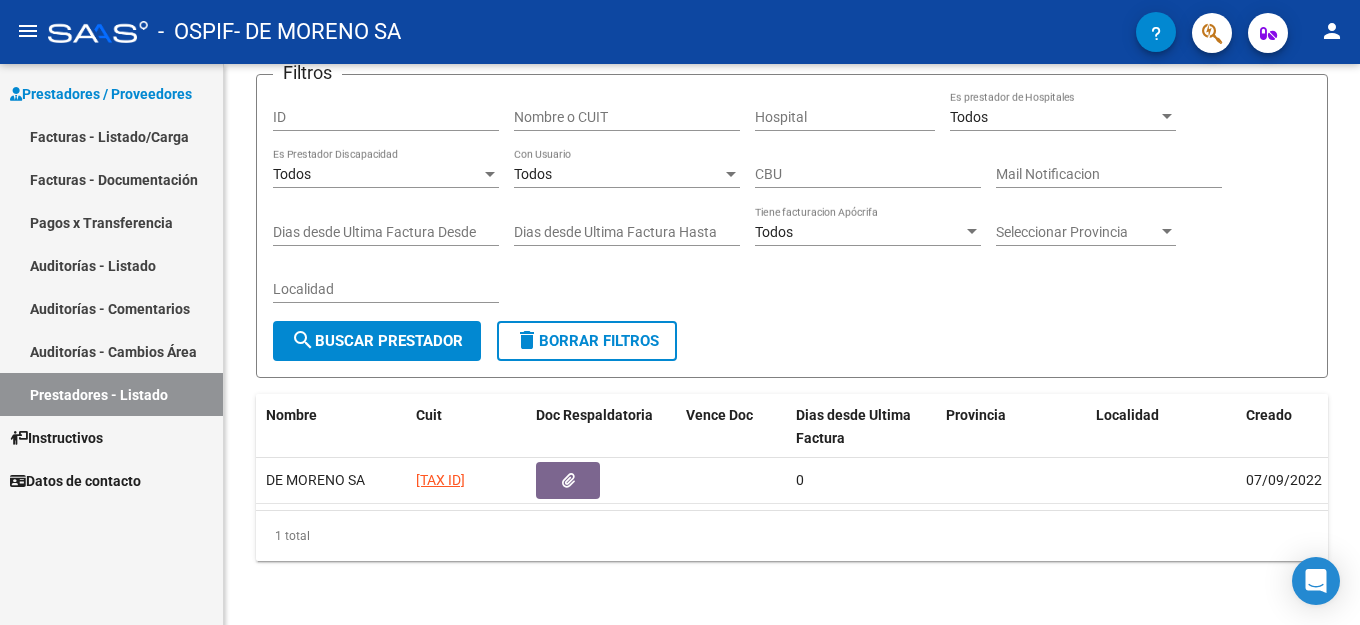 click on "Auditorías - Cambios Área" at bounding box center (111, 351) 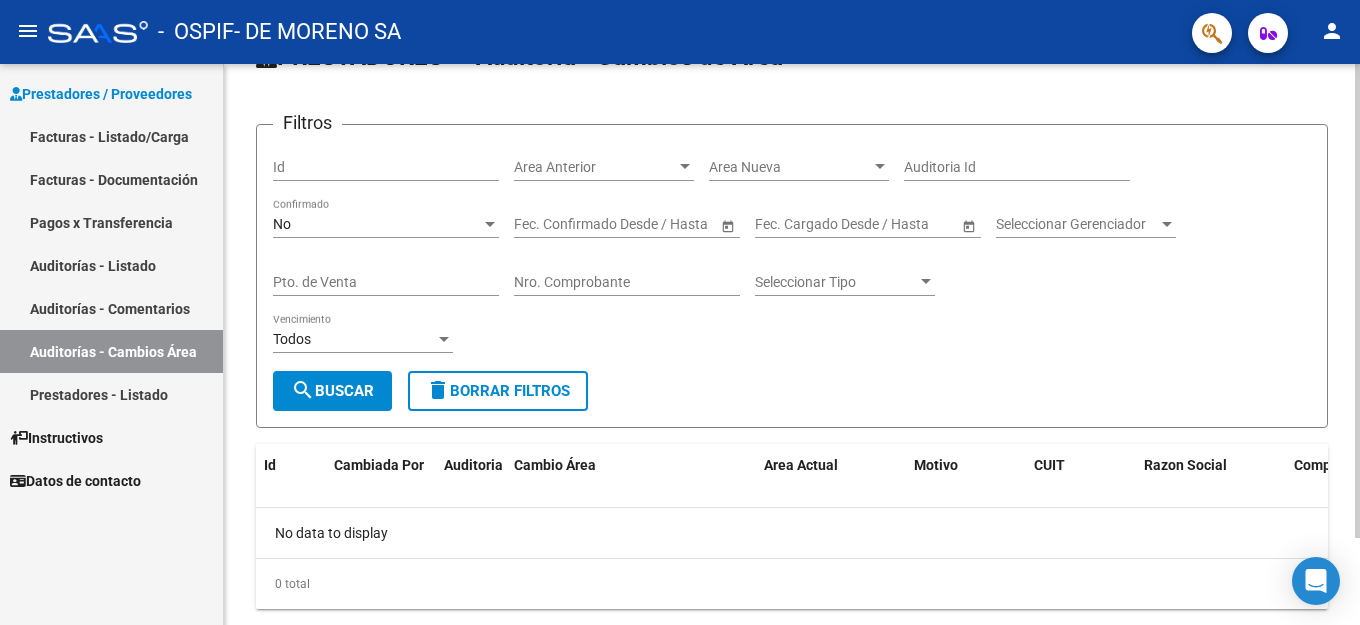 scroll, scrollTop: 103, scrollLeft: 0, axis: vertical 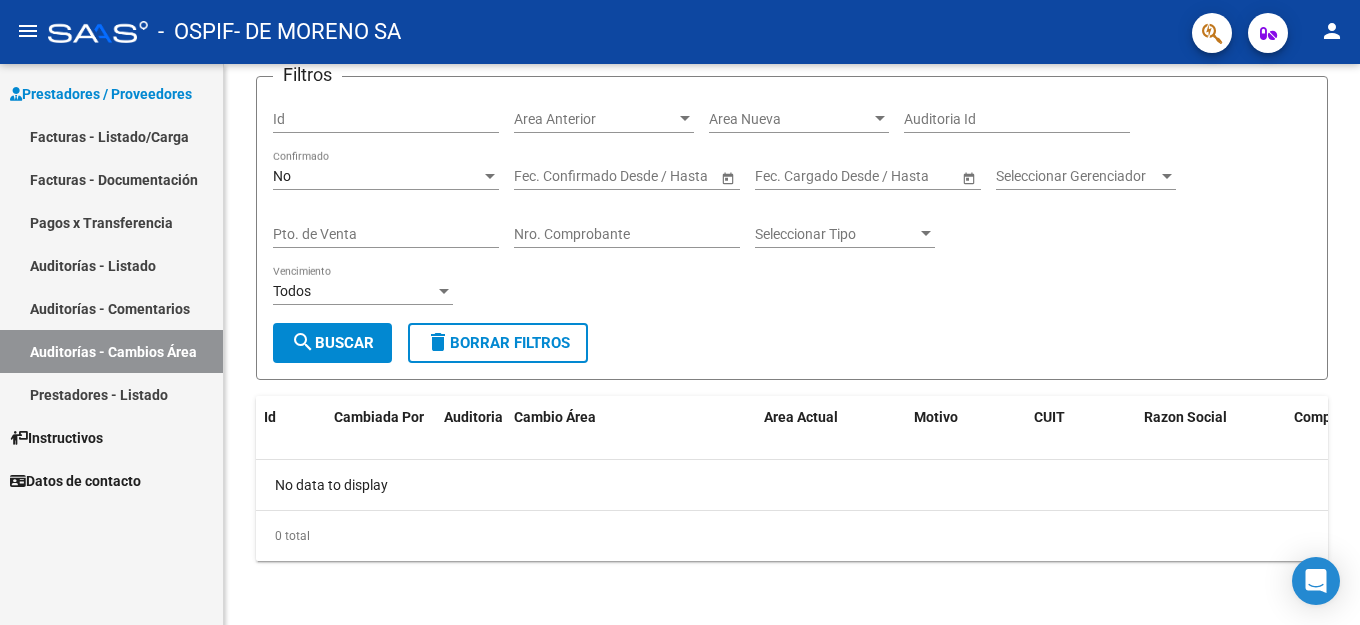 click on "Auditorías - Comentarios" at bounding box center [111, 308] 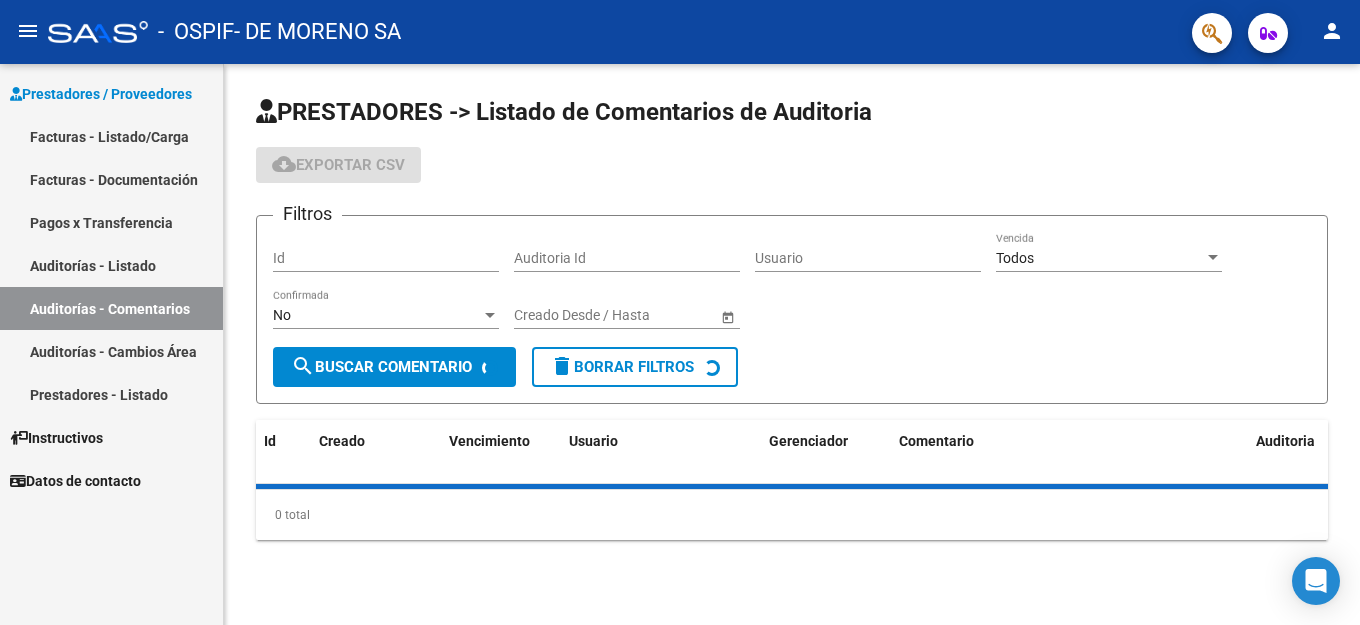 scroll, scrollTop: 0, scrollLeft: 0, axis: both 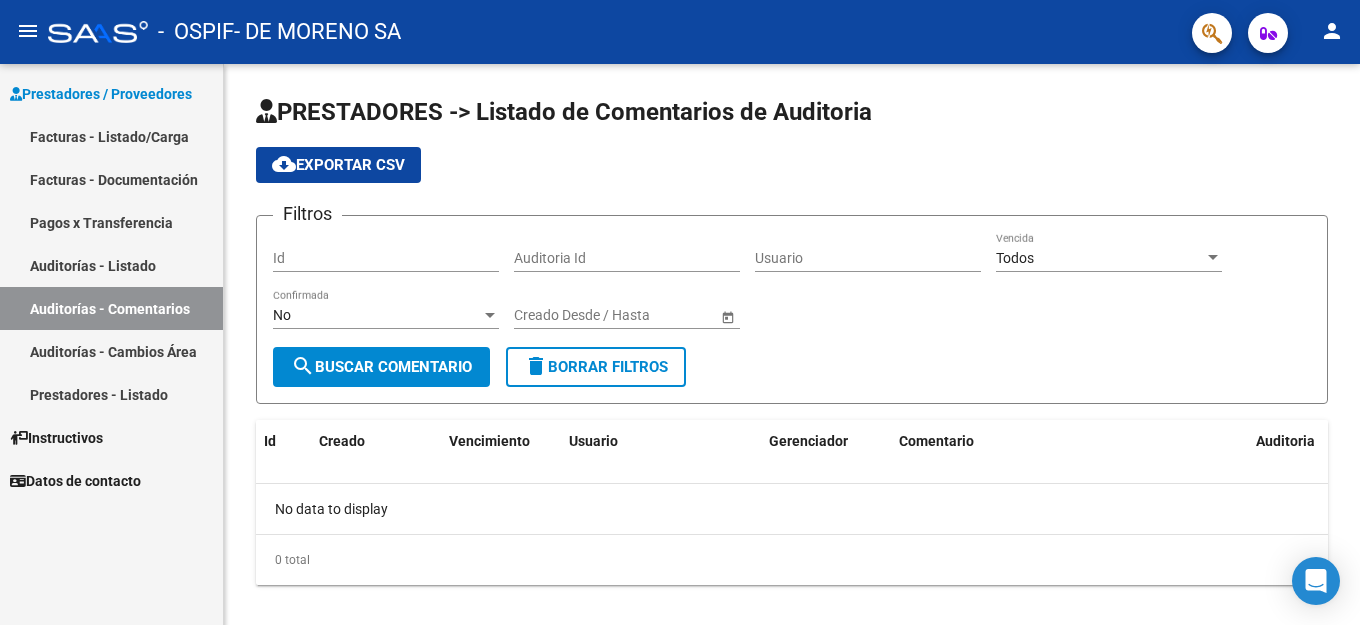 click on "Auditorías - Listado" at bounding box center [111, 265] 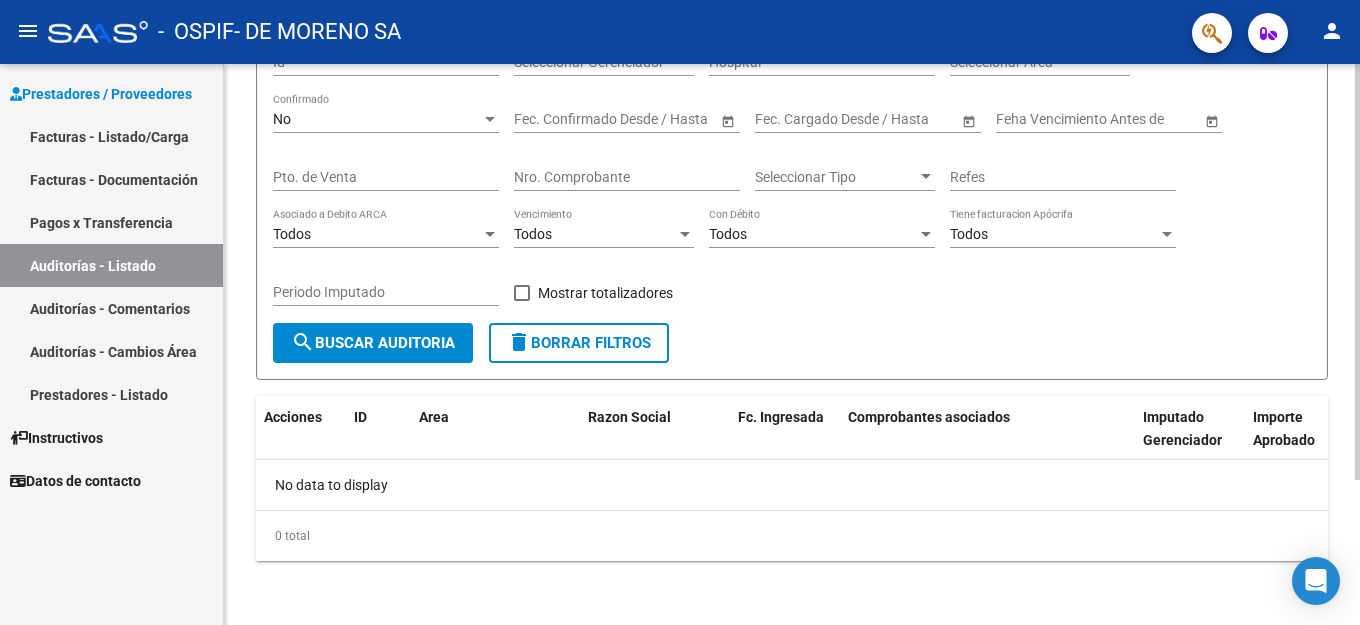 scroll, scrollTop: 0, scrollLeft: 0, axis: both 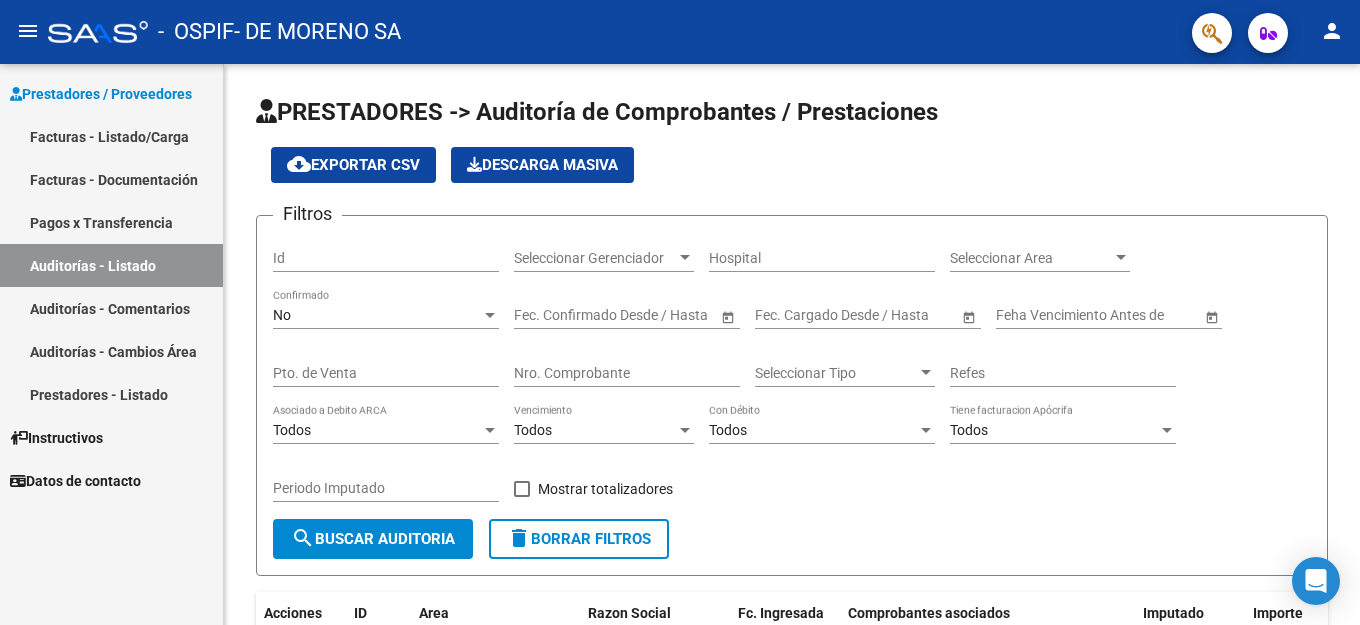 click on "Pagos x Transferencia" at bounding box center (111, 222) 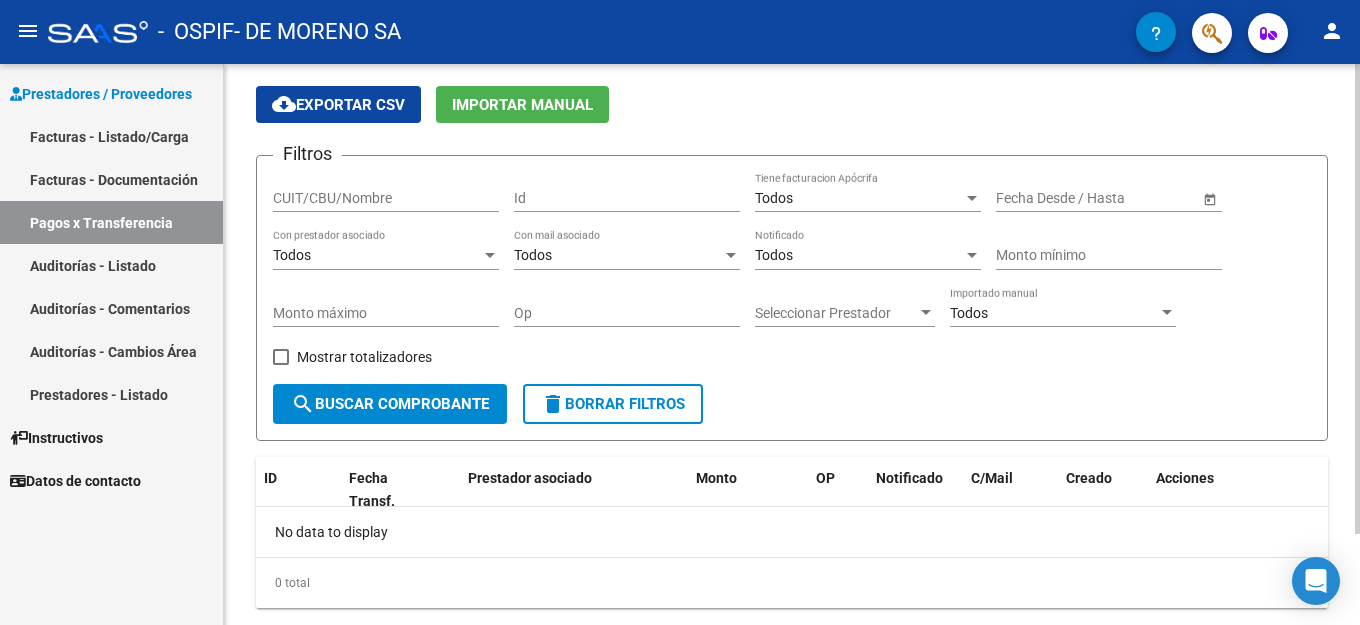 scroll, scrollTop: 0, scrollLeft: 0, axis: both 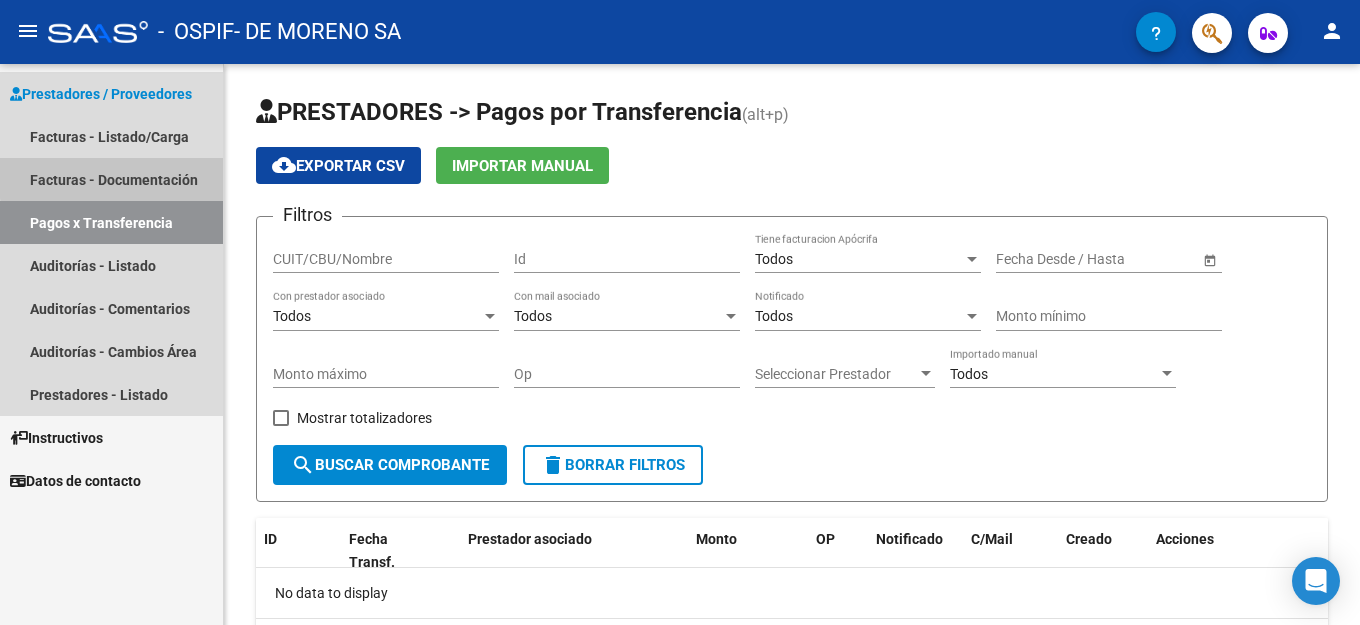 click on "Facturas - Documentación" at bounding box center (111, 179) 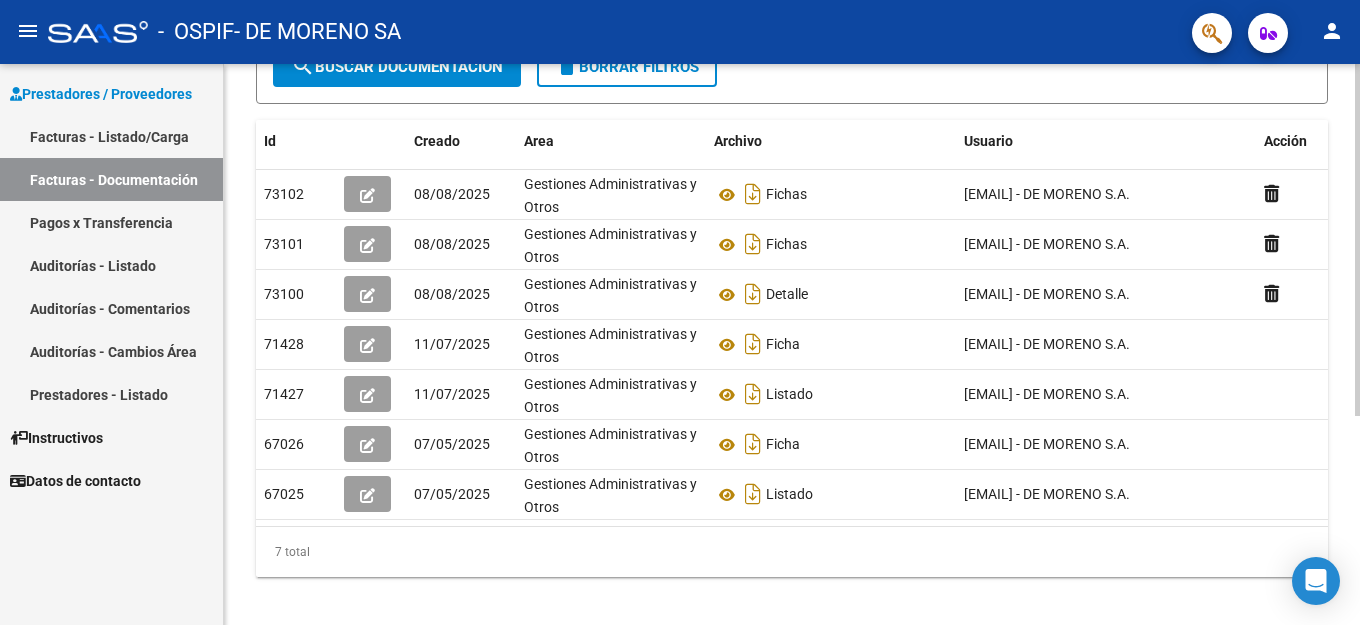 scroll, scrollTop: 0, scrollLeft: 0, axis: both 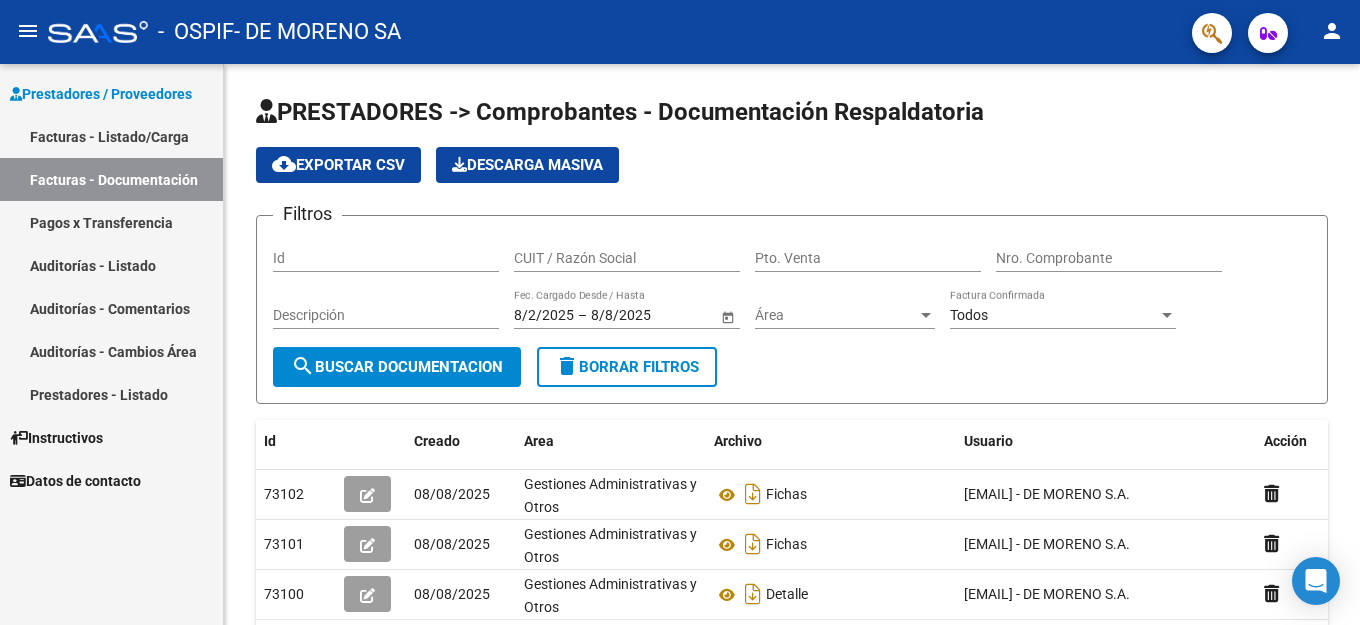 click on "Facturas - Listado/Carga" at bounding box center [111, 136] 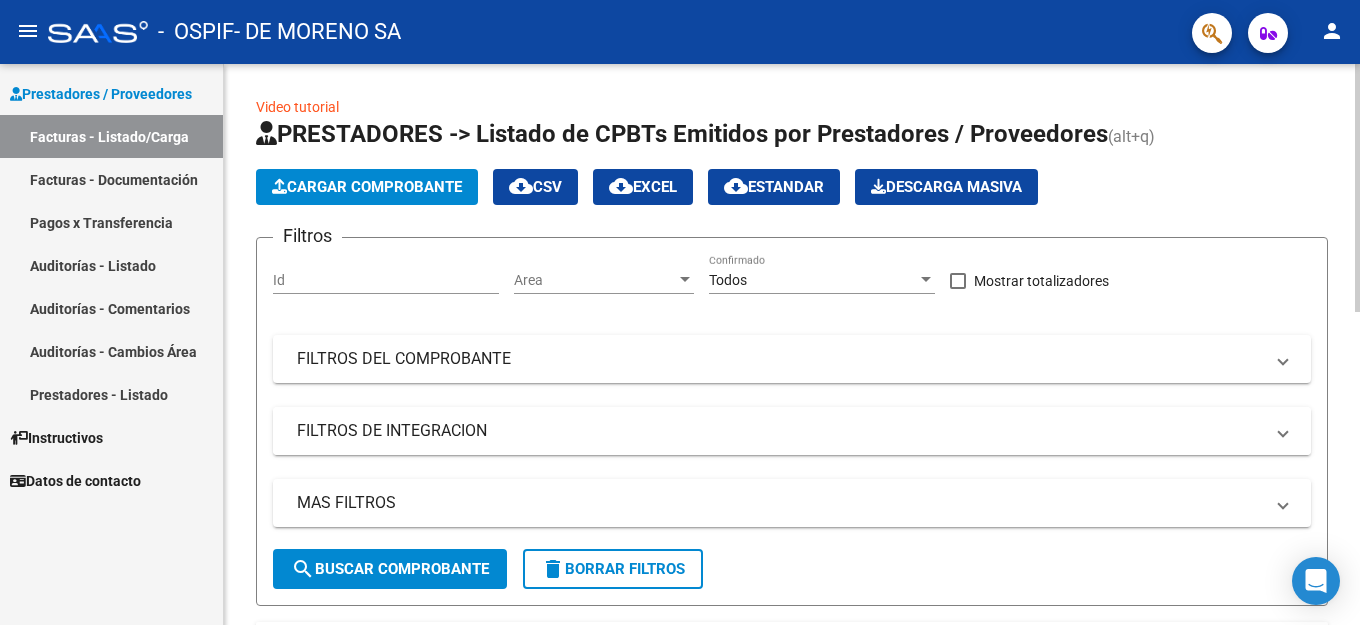 scroll, scrollTop: 300, scrollLeft: 0, axis: vertical 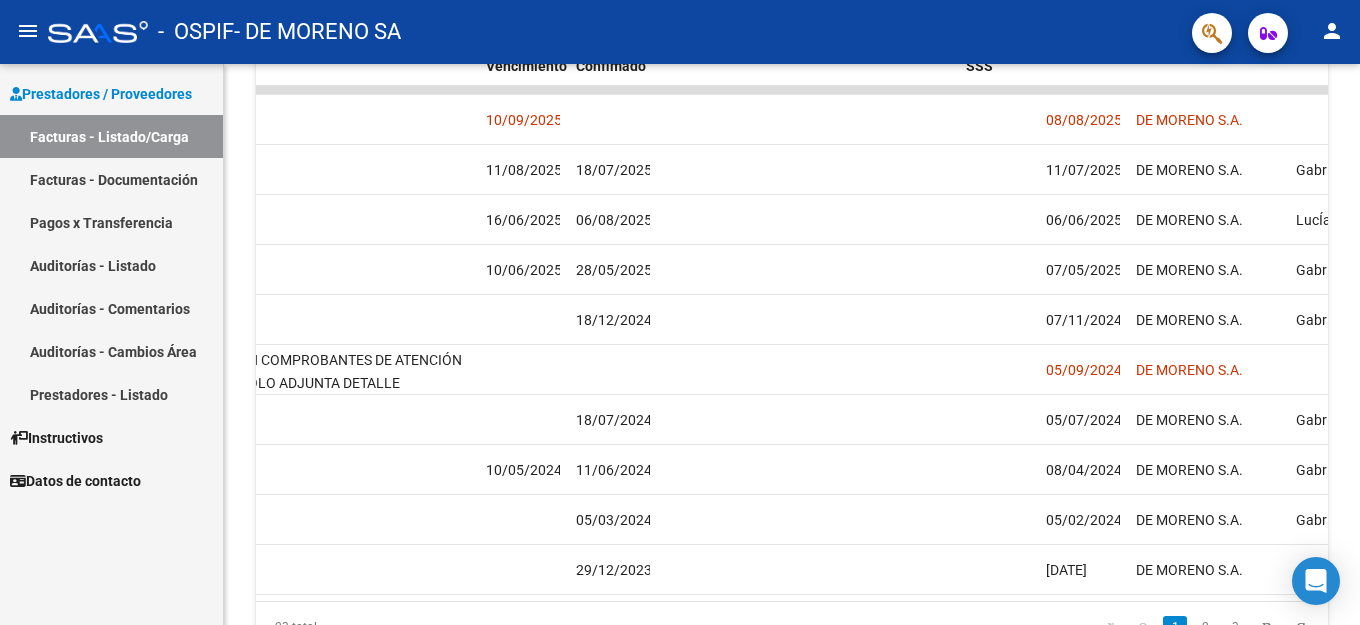 click on "Datos de contacto" at bounding box center [75, 481] 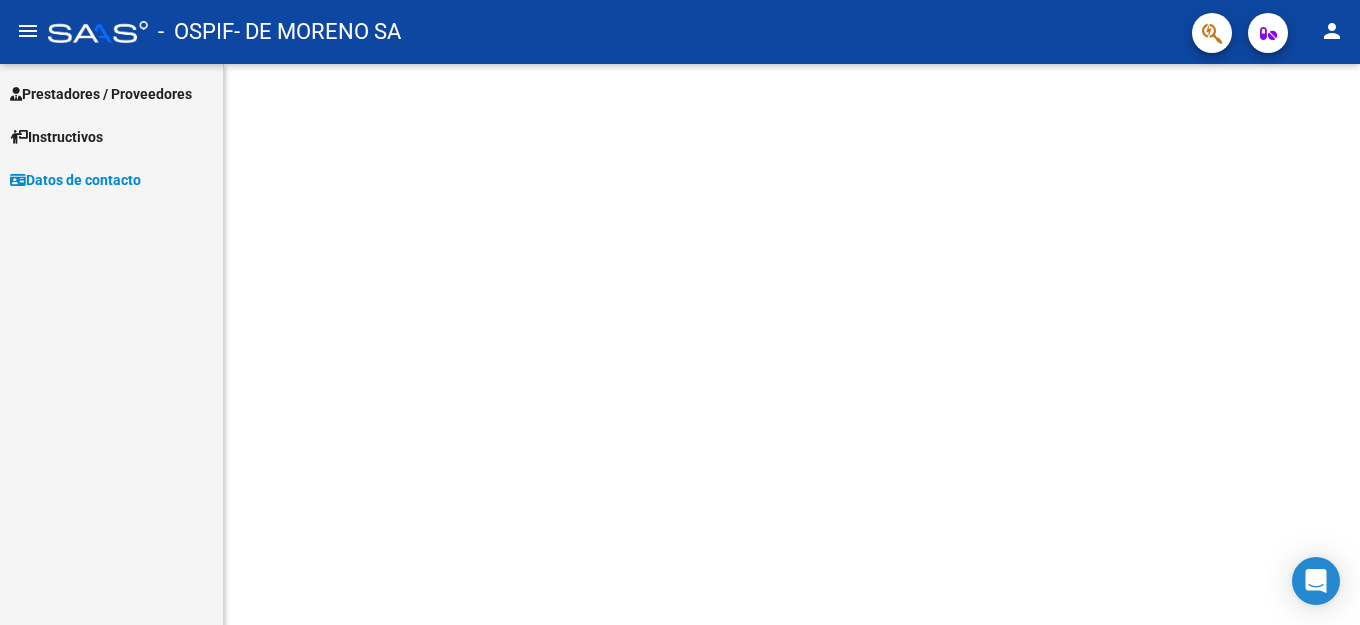 scroll, scrollTop: 0, scrollLeft: 0, axis: both 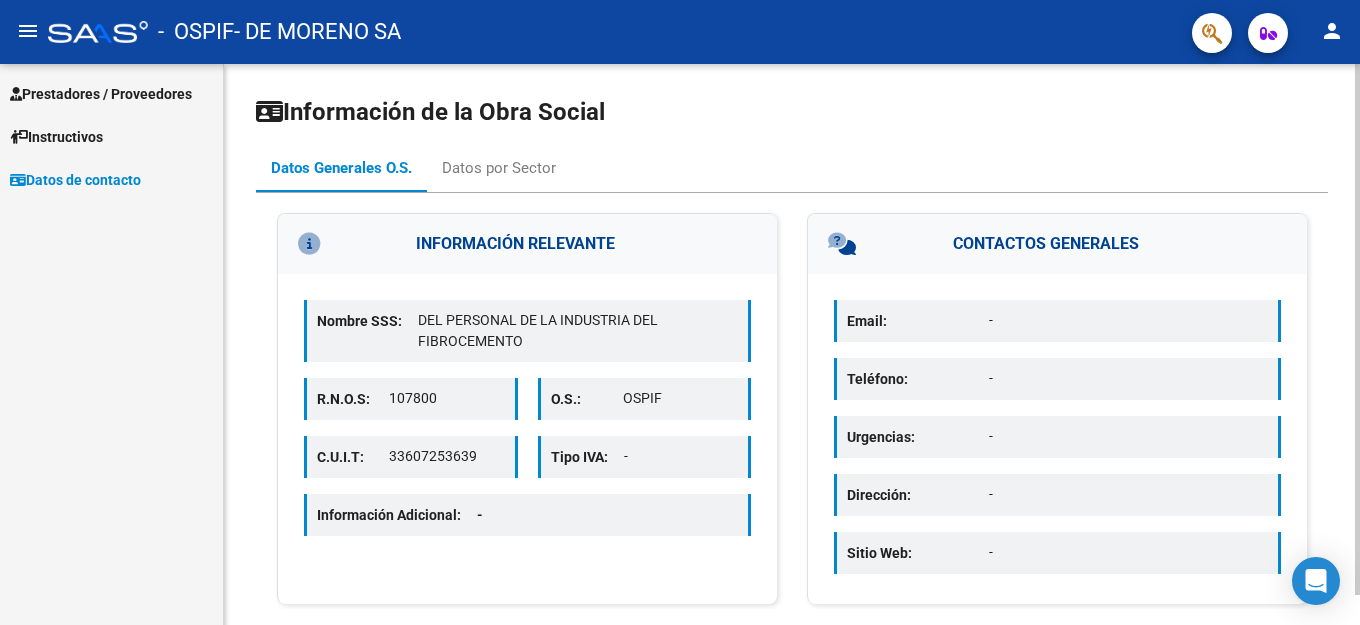 drag, startPoint x: 941, startPoint y: 322, endPoint x: 964, endPoint y: 308, distance: 26.925823 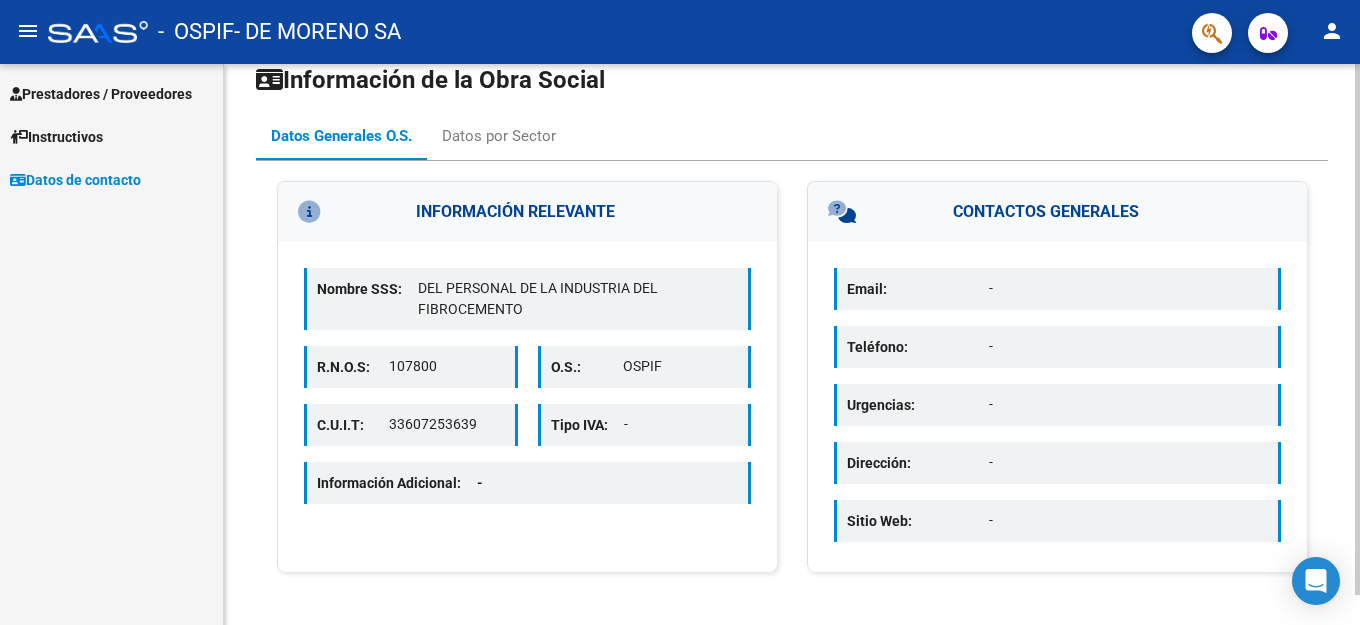 click on "Sitio Web:" at bounding box center (918, 521) 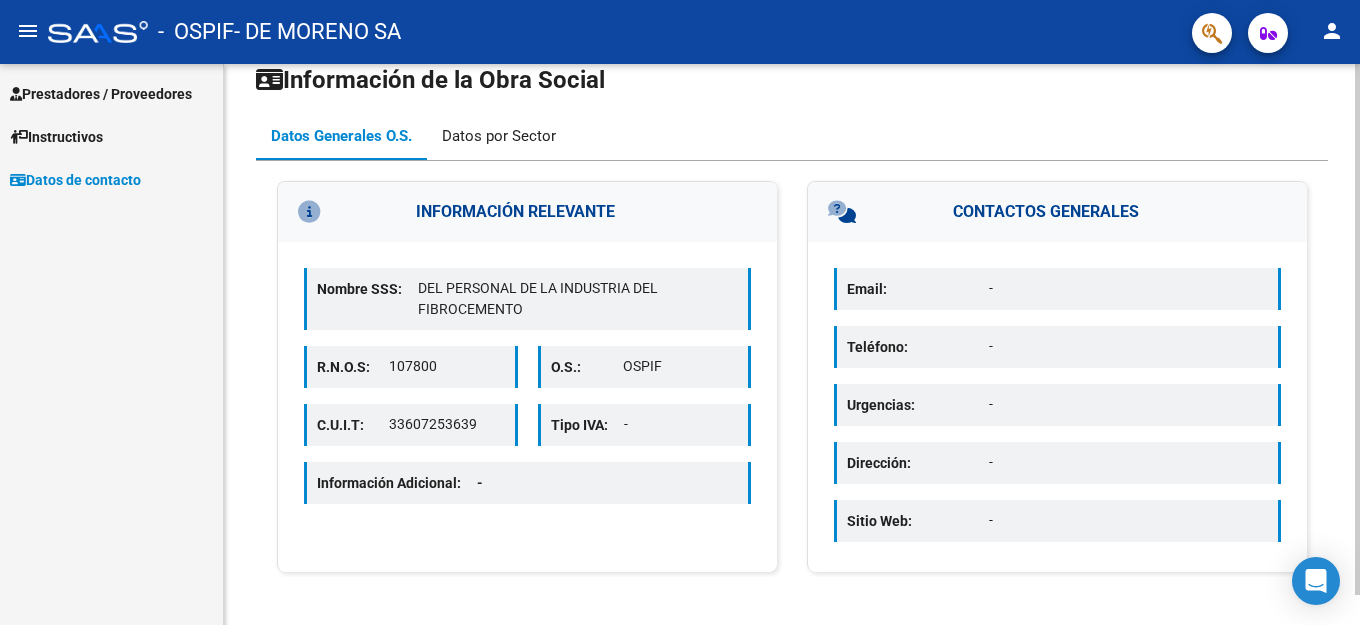 click on "Datos por Sector" at bounding box center (499, 136) 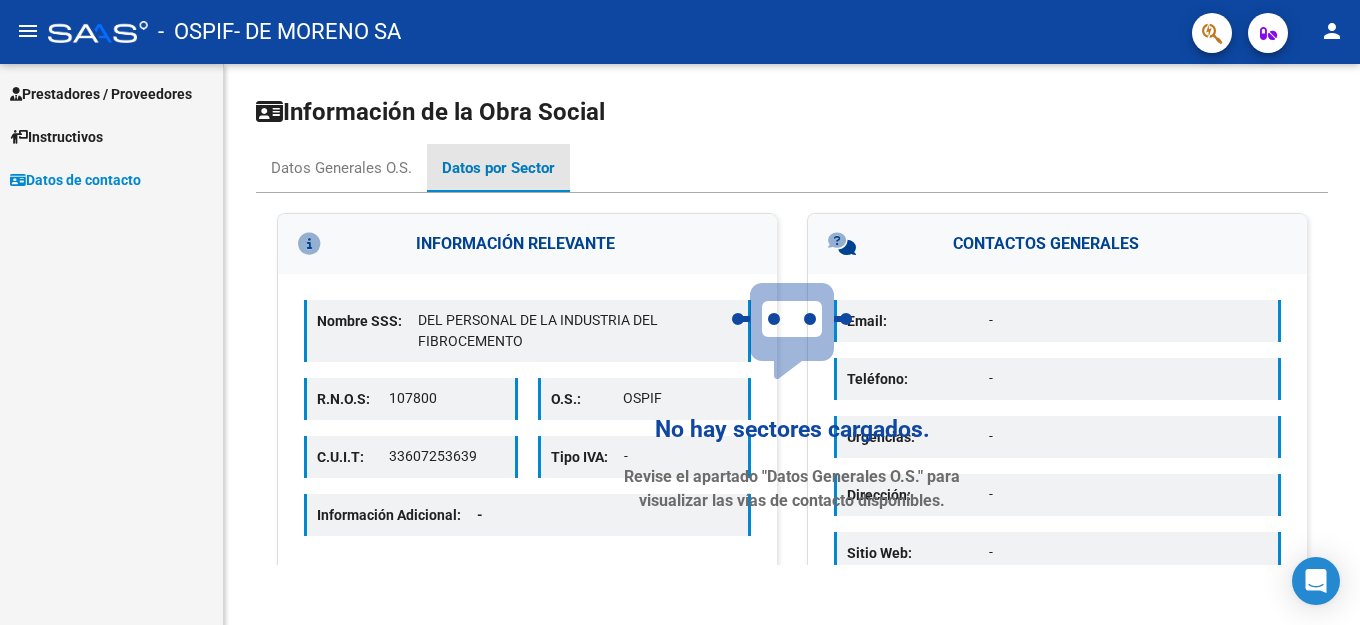 scroll, scrollTop: 0, scrollLeft: 0, axis: both 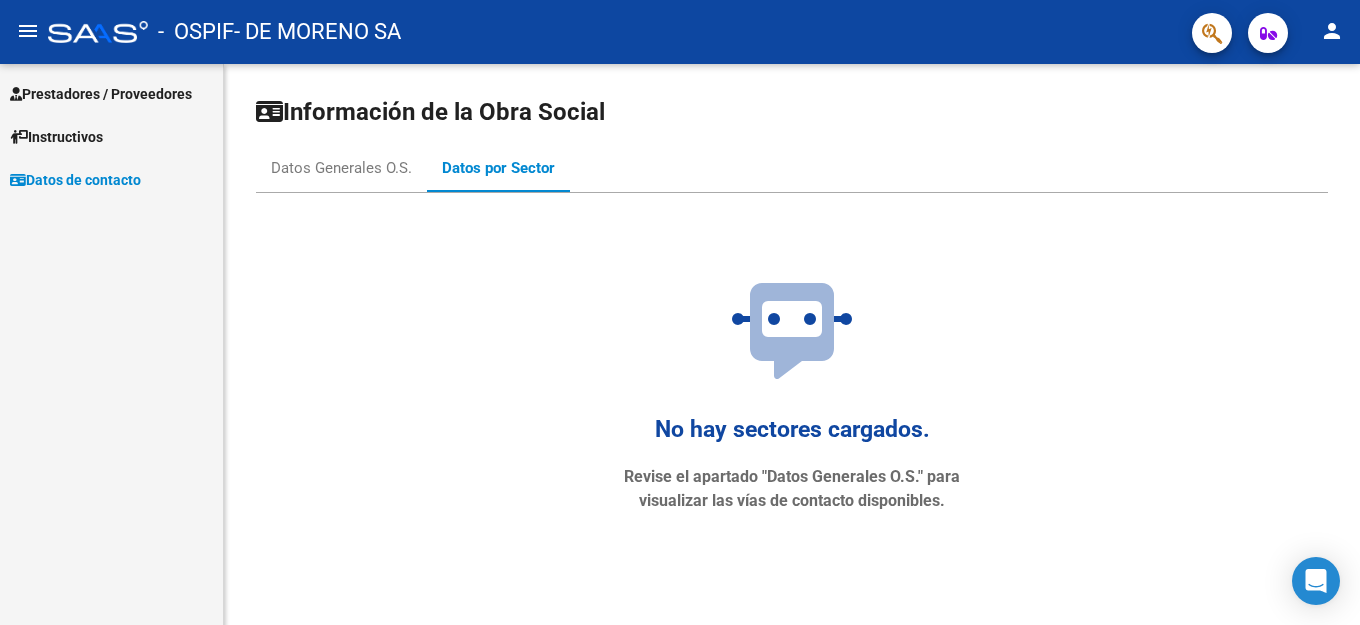 drag, startPoint x: 840, startPoint y: 358, endPoint x: 829, endPoint y: 466, distance: 108.55874 